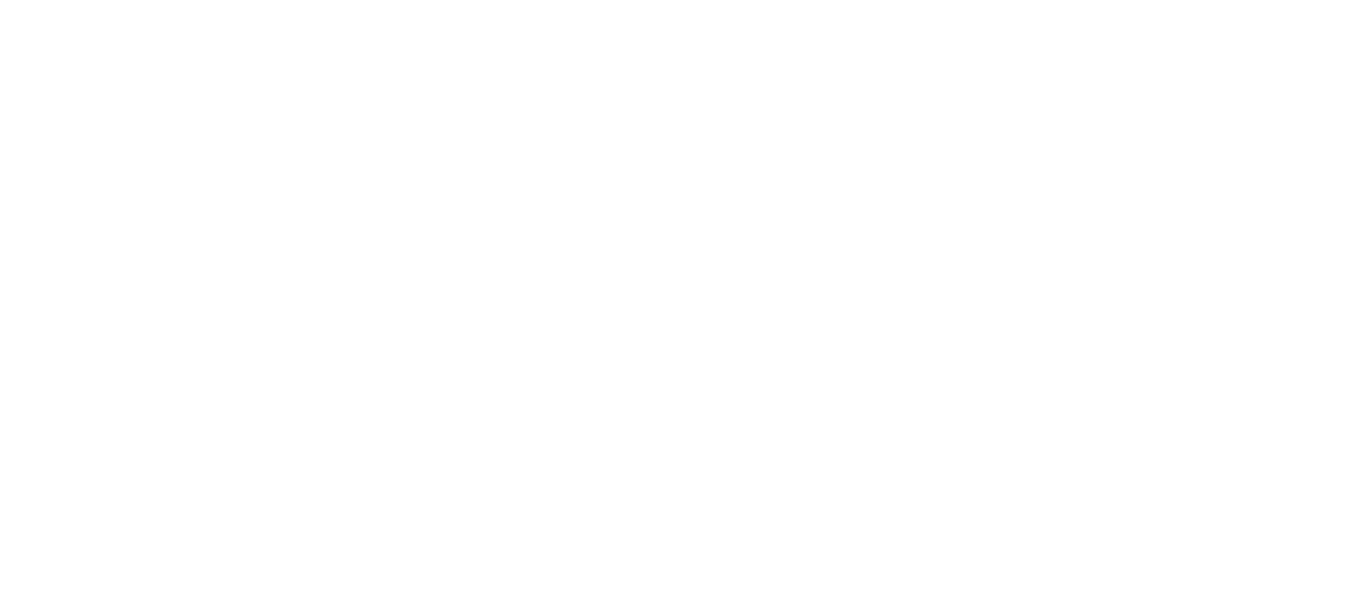 scroll, scrollTop: 0, scrollLeft: 0, axis: both 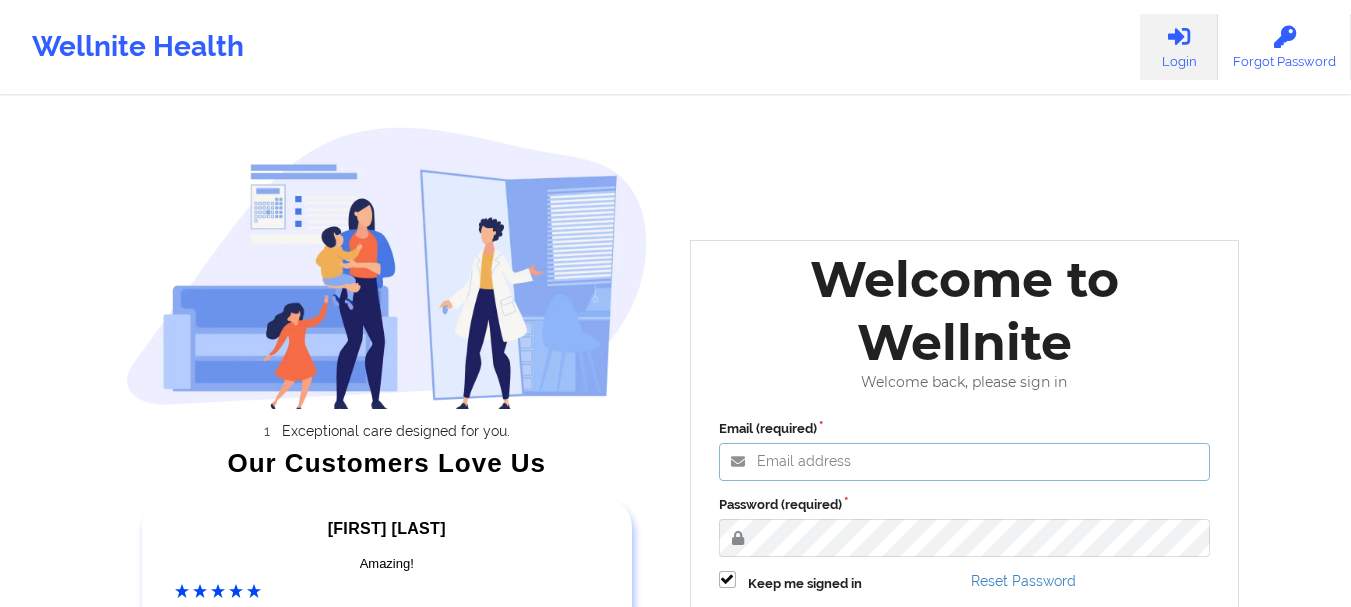 type on "[EMAIL]" 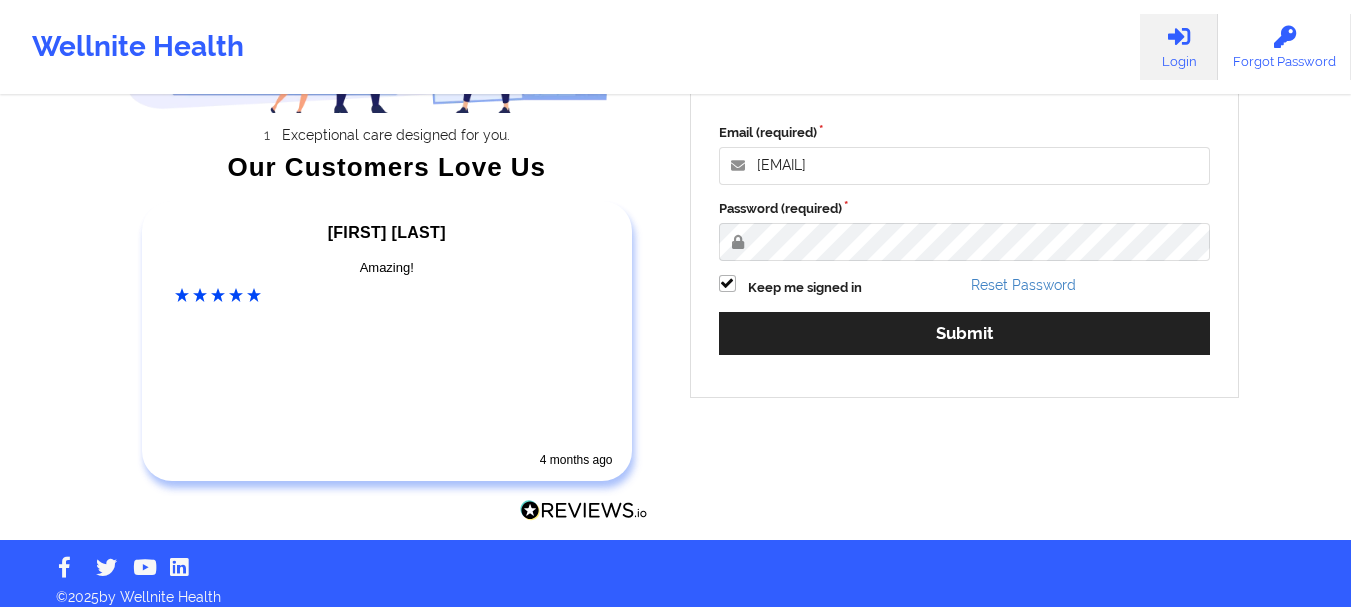 scroll, scrollTop: 310, scrollLeft: 0, axis: vertical 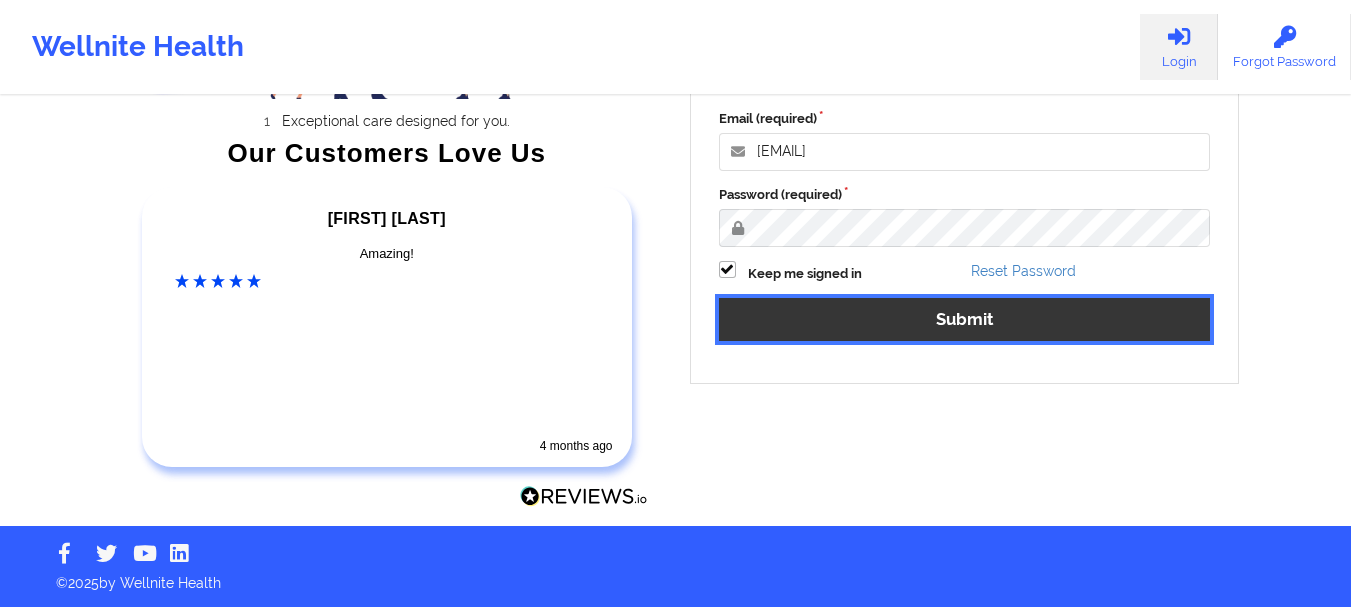 click on "Submit" at bounding box center (965, 319) 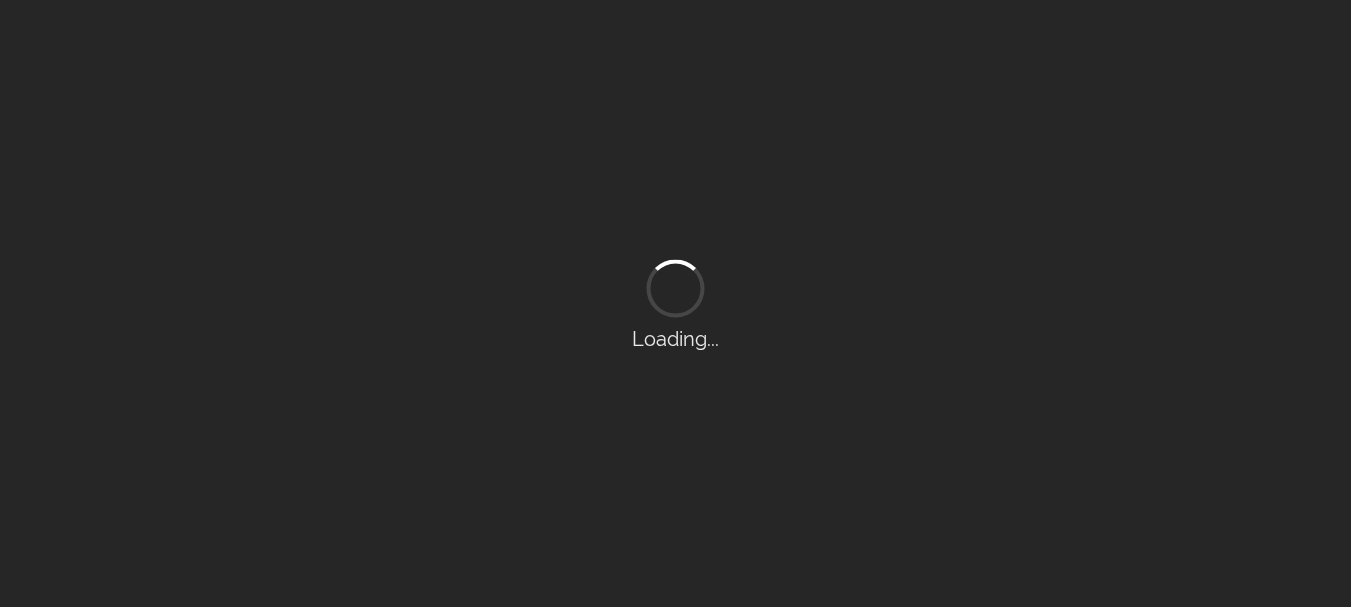scroll, scrollTop: 0, scrollLeft: 0, axis: both 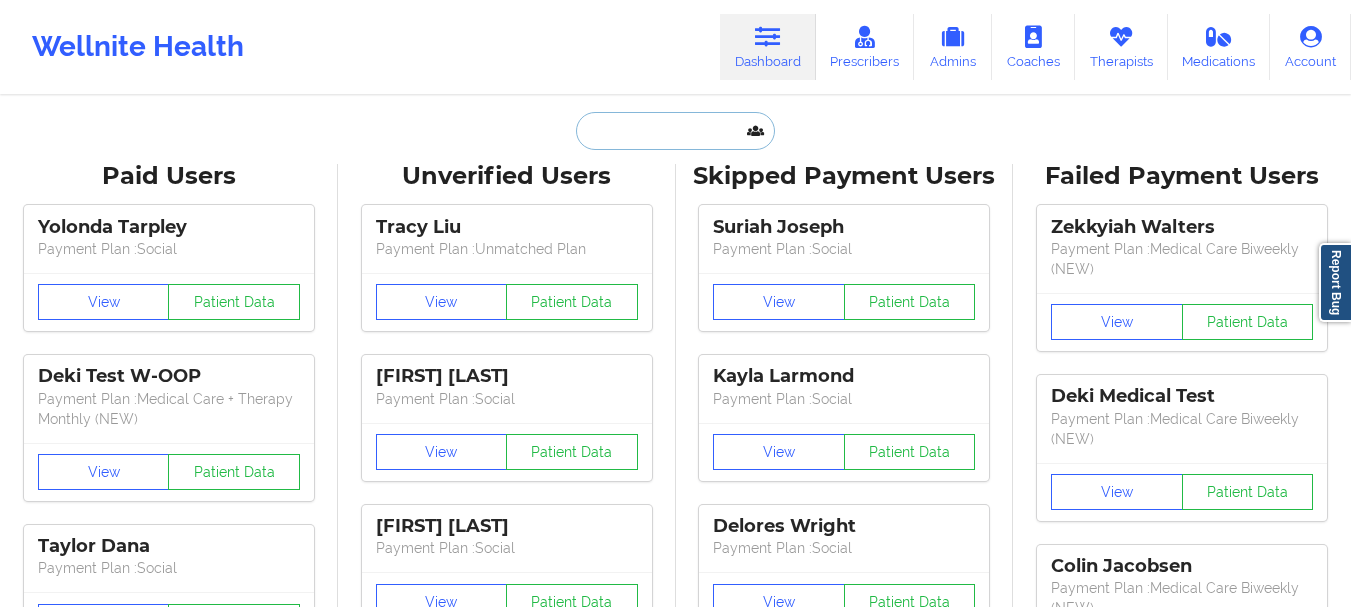 click at bounding box center [675, 131] 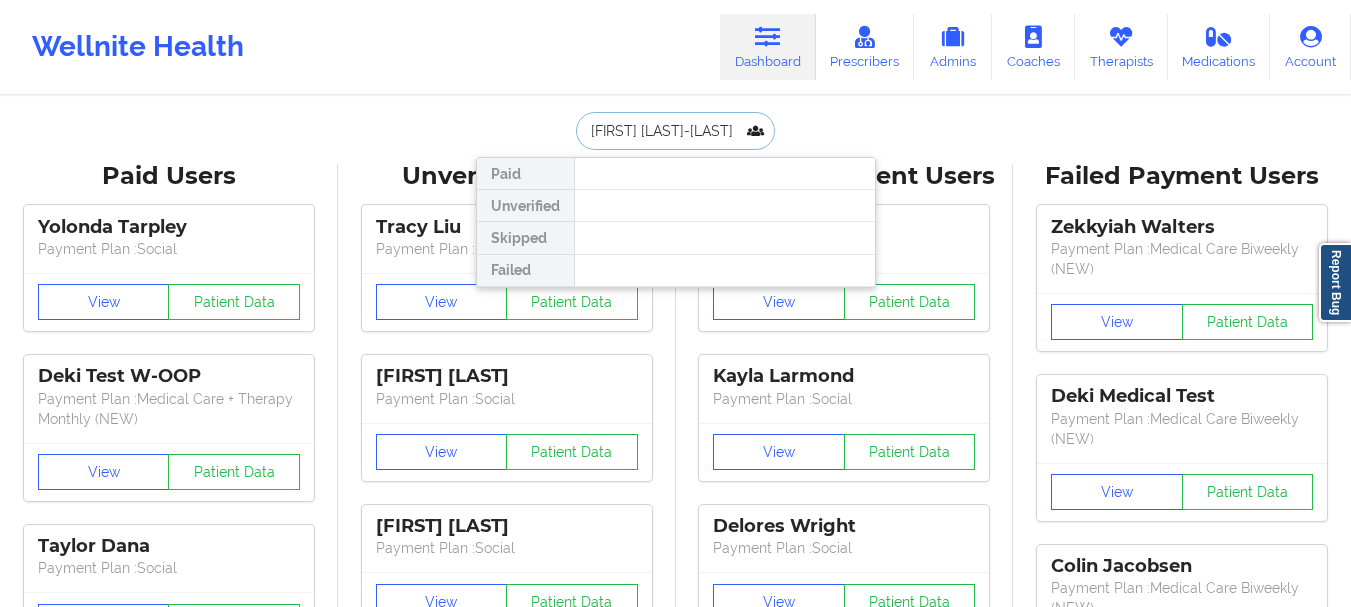 type on "[FIRST] [LAST]-[LAST]" 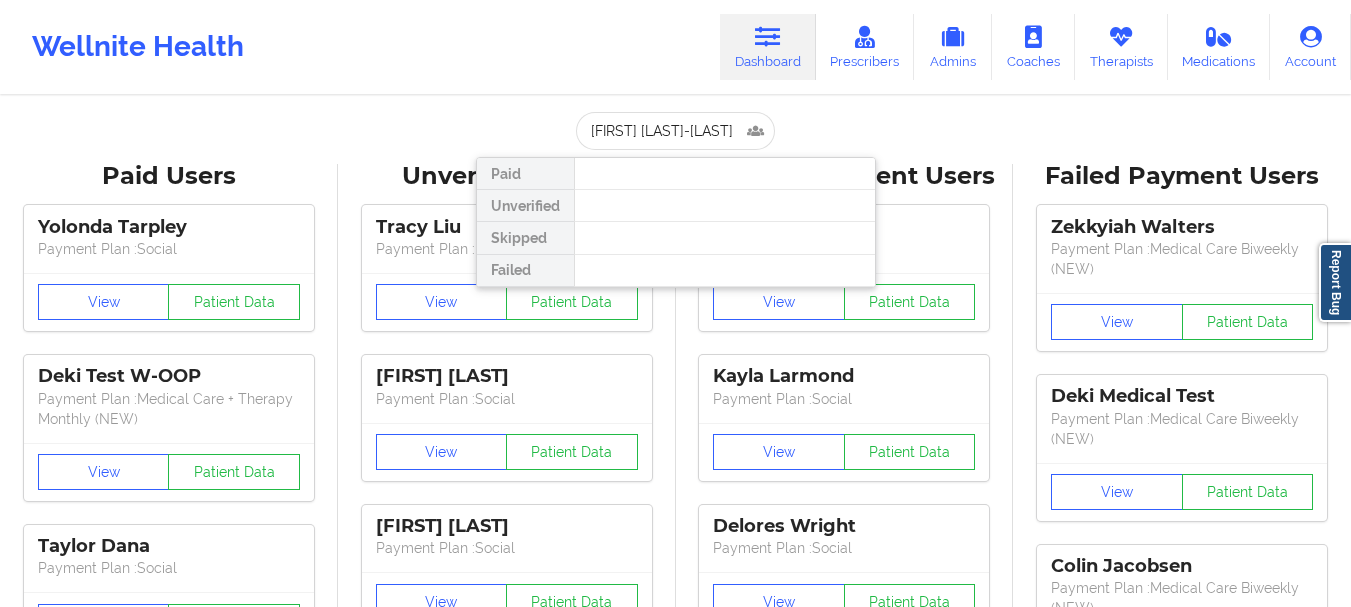 click on "Unverified Users [FIRST] [LAST] Payment Plan :  Unmatched Plan View Patient Data [FIRST] [LAST] Payment Plan :  Social View Patient Data [FIRST] [LAST]  Payment Plan :  Social View Patient Data [FIRST] [LAST] Payment Plan :  Social View Patient Data [FIRST] [LAST] Payment Plan :  Social View Patient Data [FIRST] [LAST] Payment Plan :  Social View Patient Data [FIRST] [LAST] Payment Plan :  Social View Patient Data [FIRST] [LAST] Digital Practice Member  (In-Network) View Patient Data [FIRST] [LAST] Digital Practice Member  (Out Of Pocket) View Patient Data [FIRST] [LAST] Digital Practice Member  (In-Network) View Patient Data [FIRST] [LAST] Digital Practice Member  (In-Network) View Patient Data [FIRST] [LAST] Digital Practice Member  (In-Network) View Patient Data [FIRST] [LAST] Digital Practice Member  (In-Network) View Patient Data [FIRST] [LAST] View Patient Data [FIRST] [LAST] View Patient Data [FIRST] [LAST] View Patient Data [FIRST] [LAST] View Patient Data [FIRST] [LAST] View Patient Data [FIRST] [LAST] [FIRST]" at bounding box center [507, 2565] 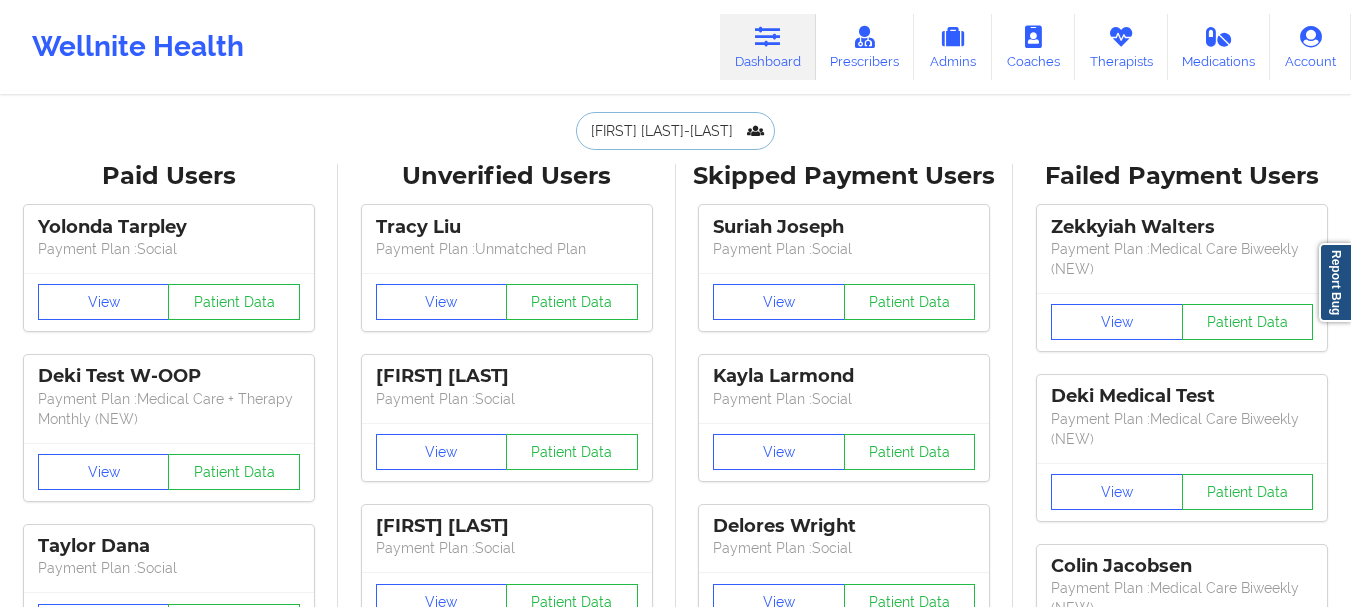 click on "[FIRST] [LAST]-[LAST]" at bounding box center [675, 131] 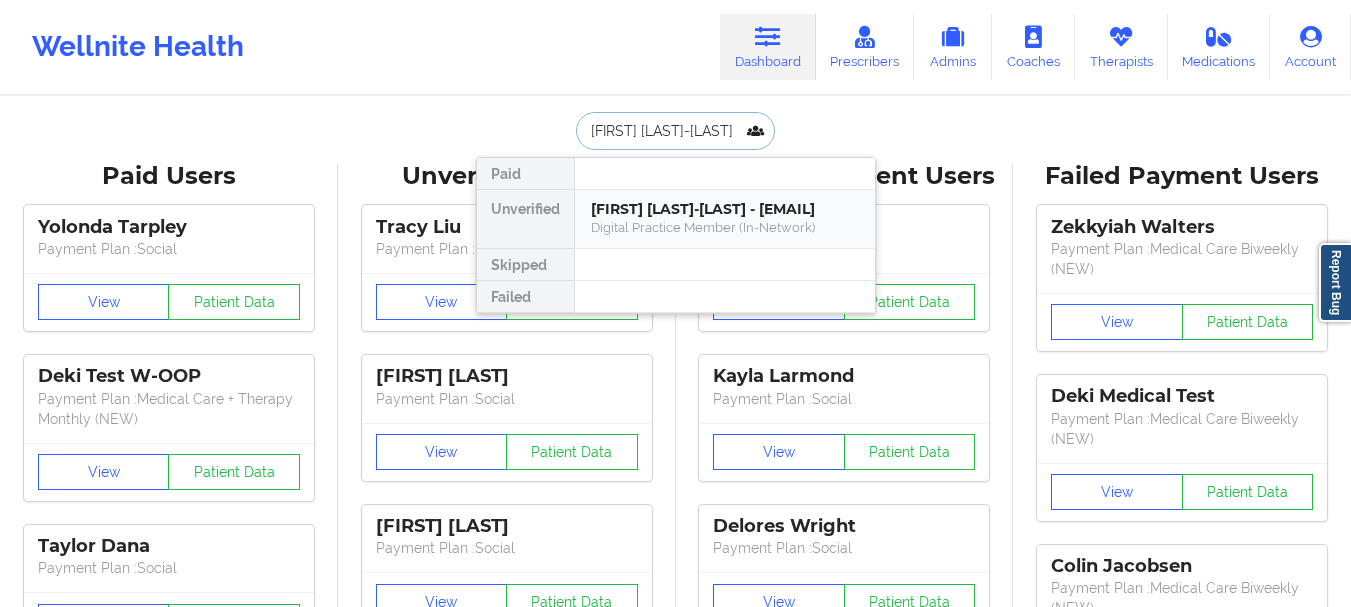 click on "[FIRST] [LAST]-[LAST] - [EMAIL]" at bounding box center (725, 209) 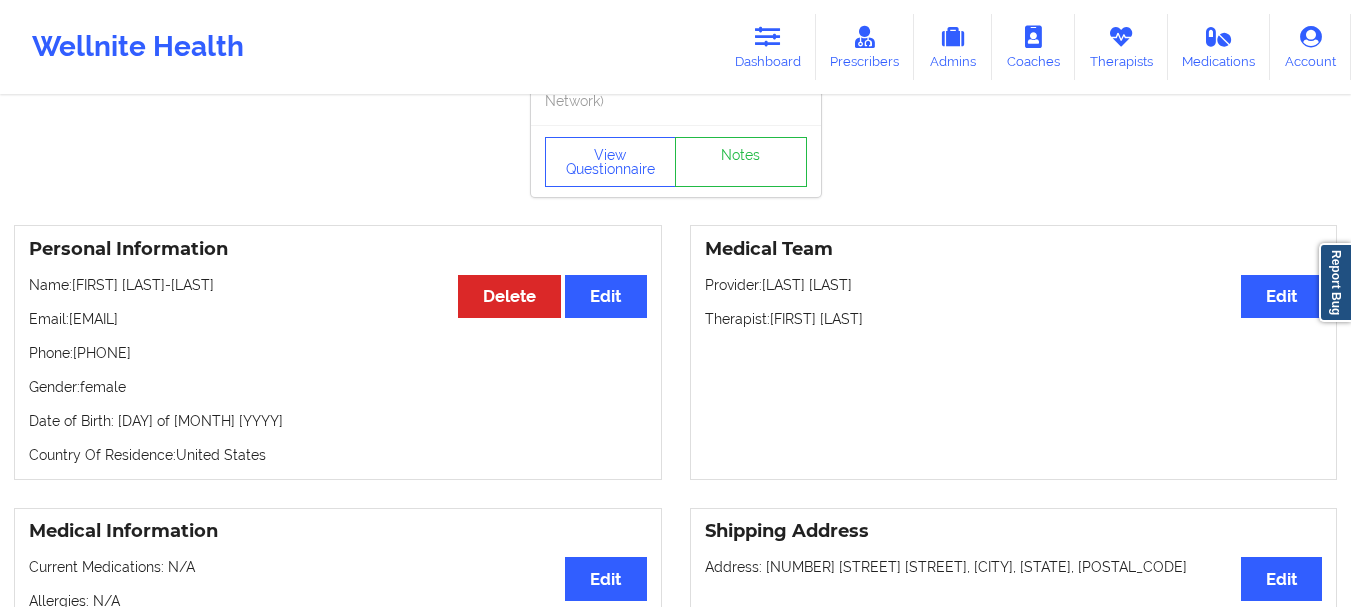 scroll, scrollTop: 61, scrollLeft: 0, axis: vertical 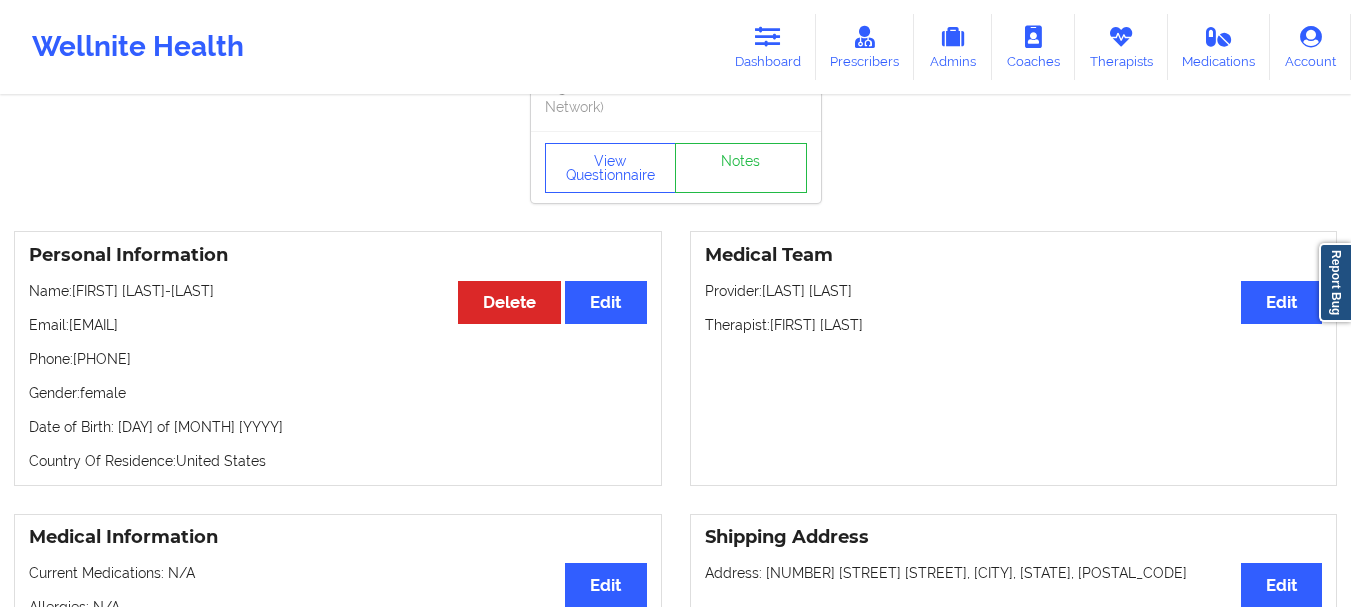 drag, startPoint x: 169, startPoint y: 386, endPoint x: 79, endPoint y: 386, distance: 90 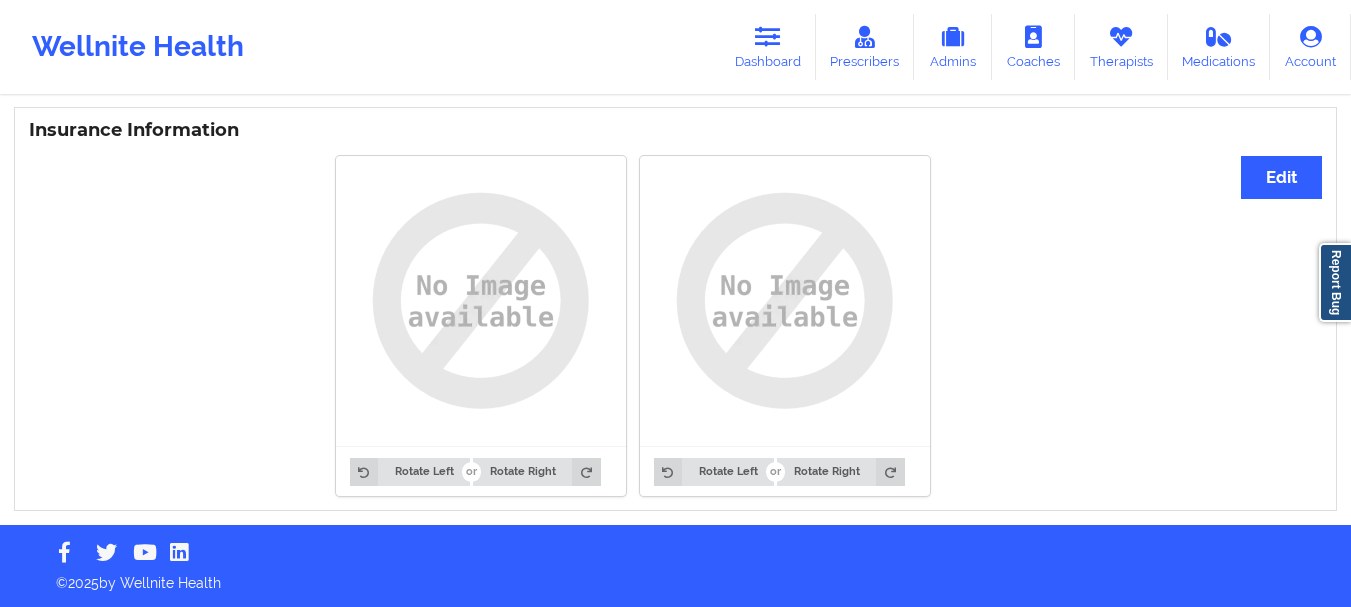 scroll, scrollTop: 0, scrollLeft: 0, axis: both 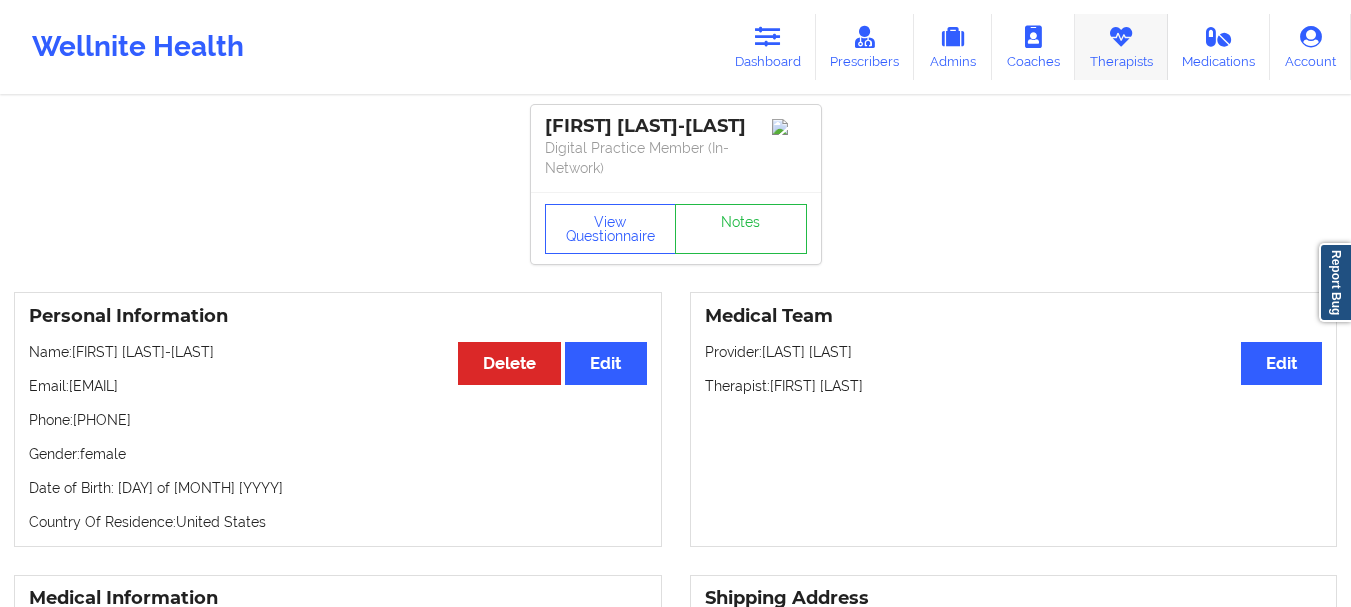 click at bounding box center (1121, 37) 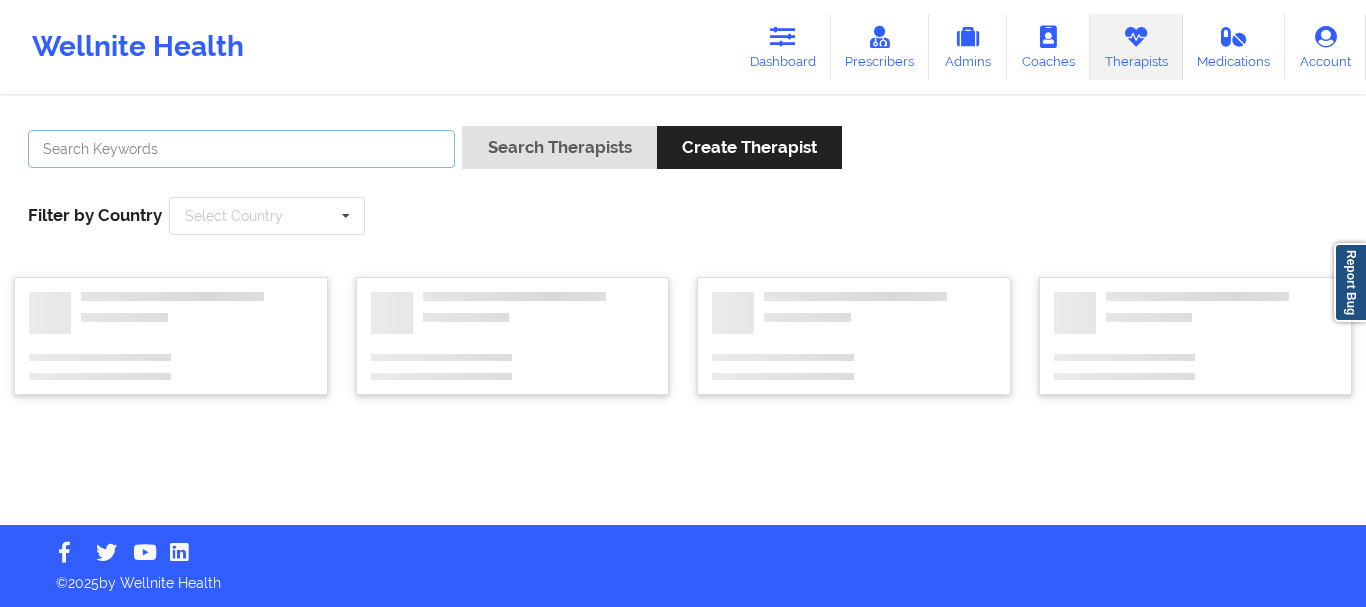 click at bounding box center [241, 149] 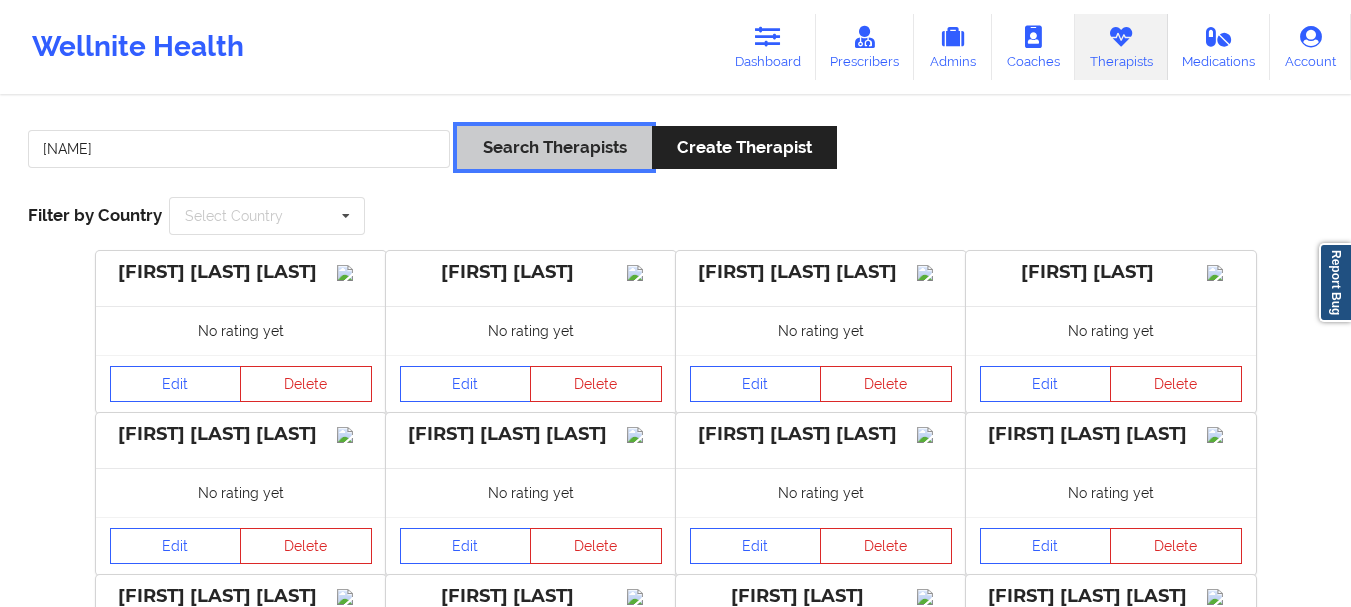 click on "Search Therapists" at bounding box center [554, 147] 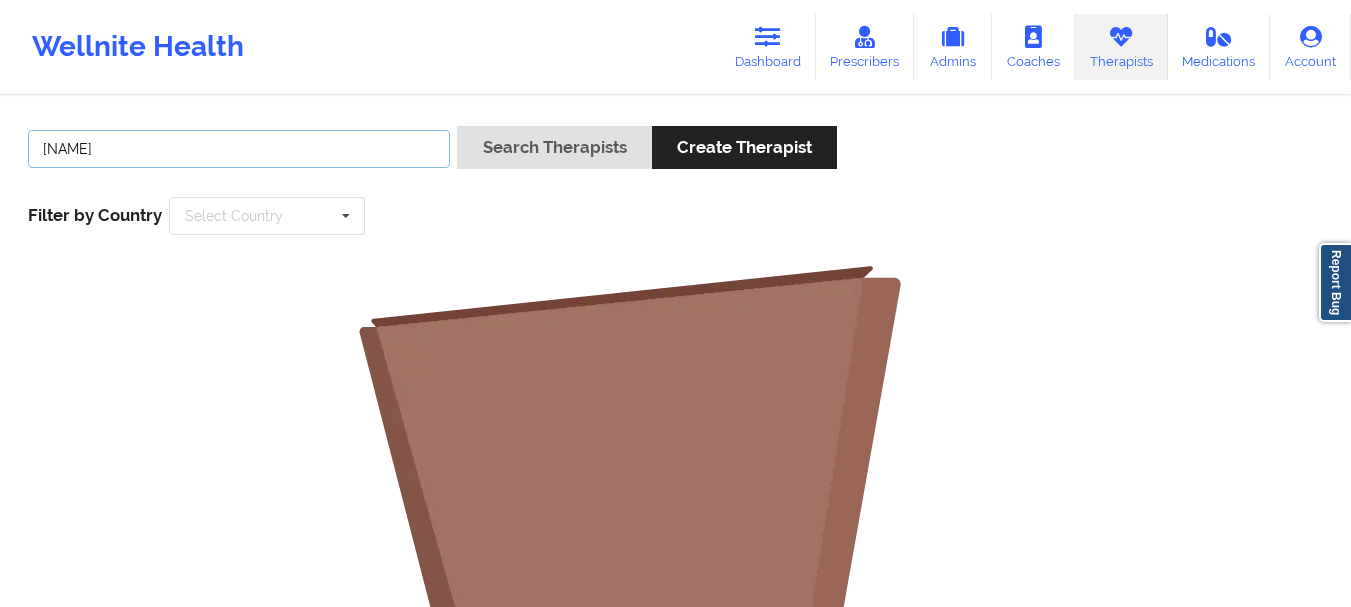 click on "[NAME]" at bounding box center [239, 149] 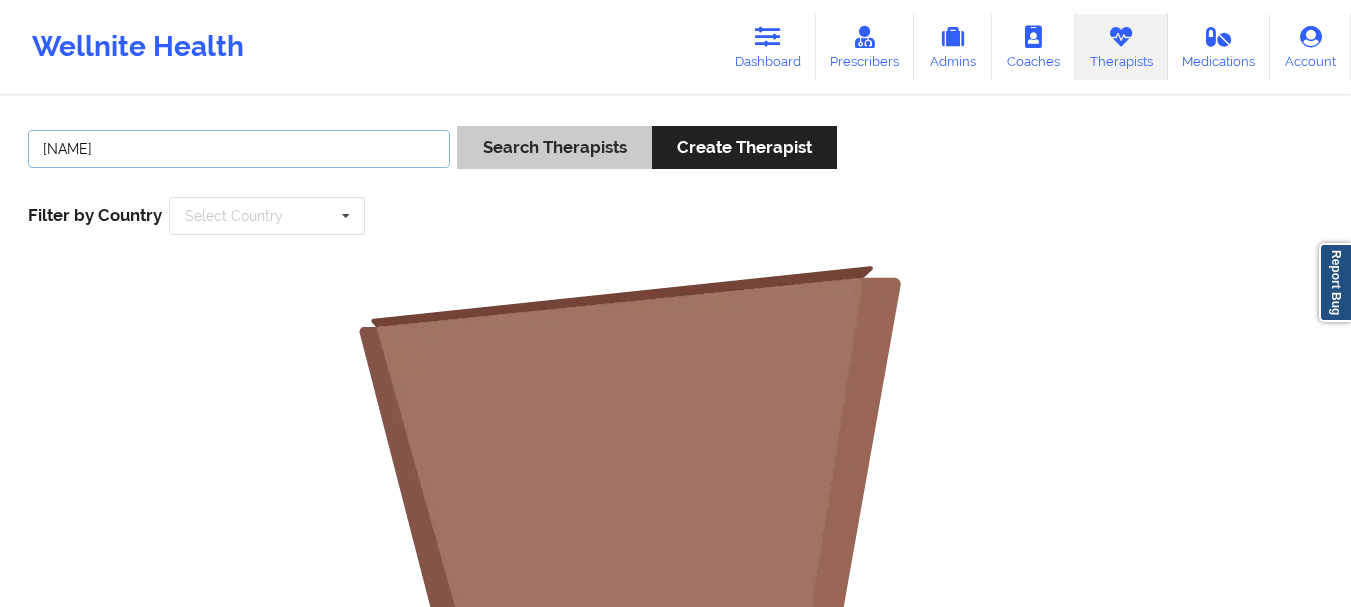 type on "[NAME]" 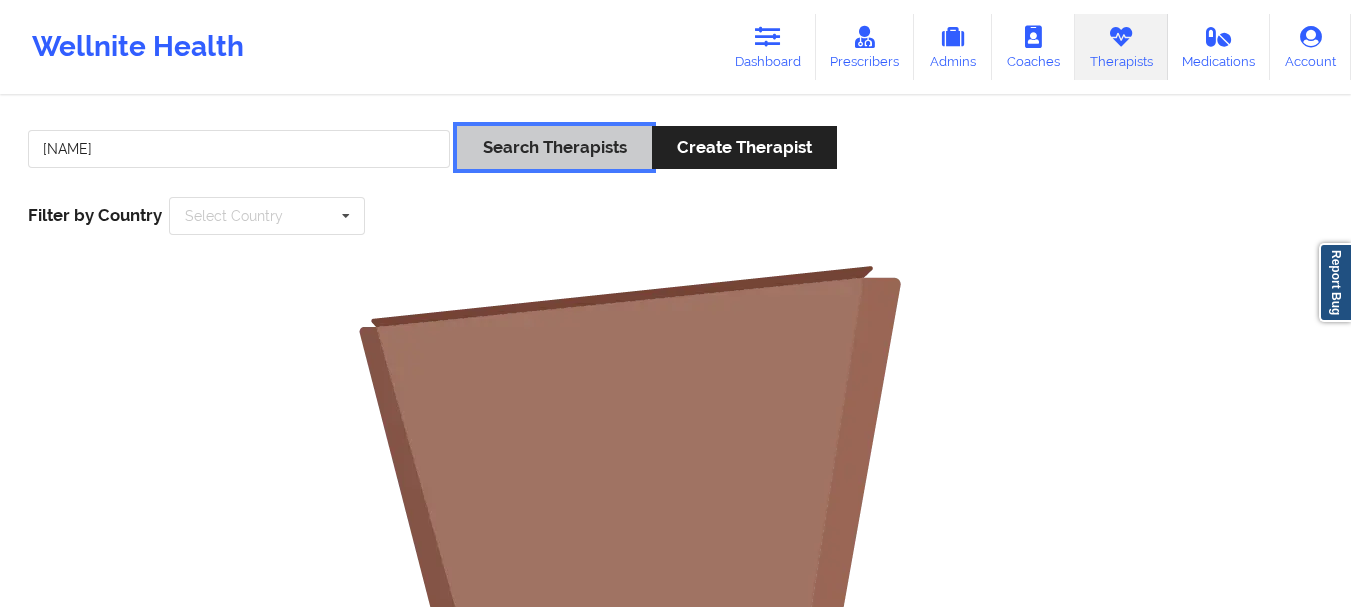 click on "Search Therapists" at bounding box center (554, 147) 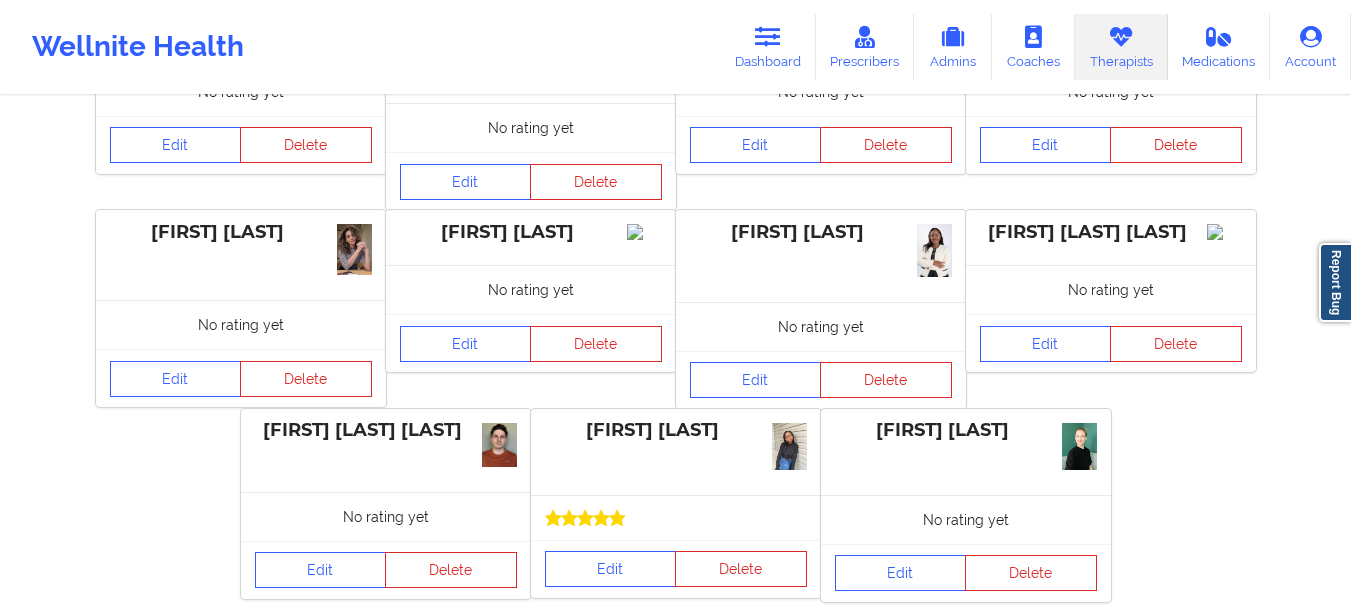 scroll, scrollTop: 368, scrollLeft: 0, axis: vertical 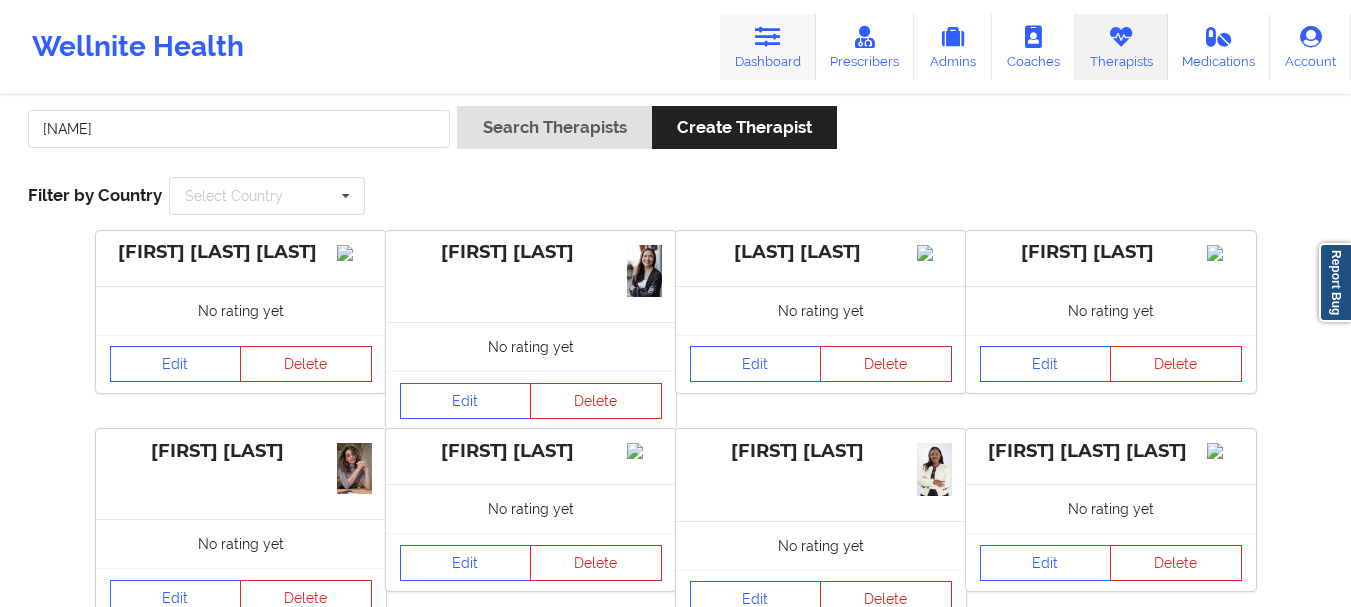 click at bounding box center [768, 37] 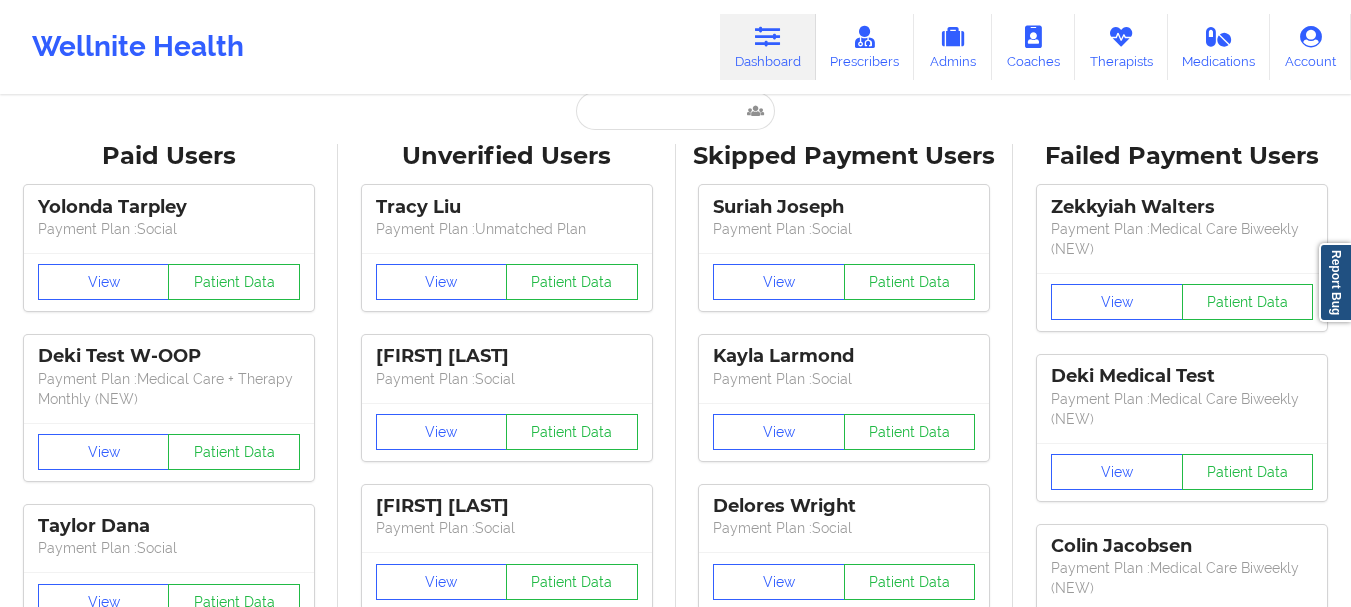 scroll, scrollTop: 0, scrollLeft: 0, axis: both 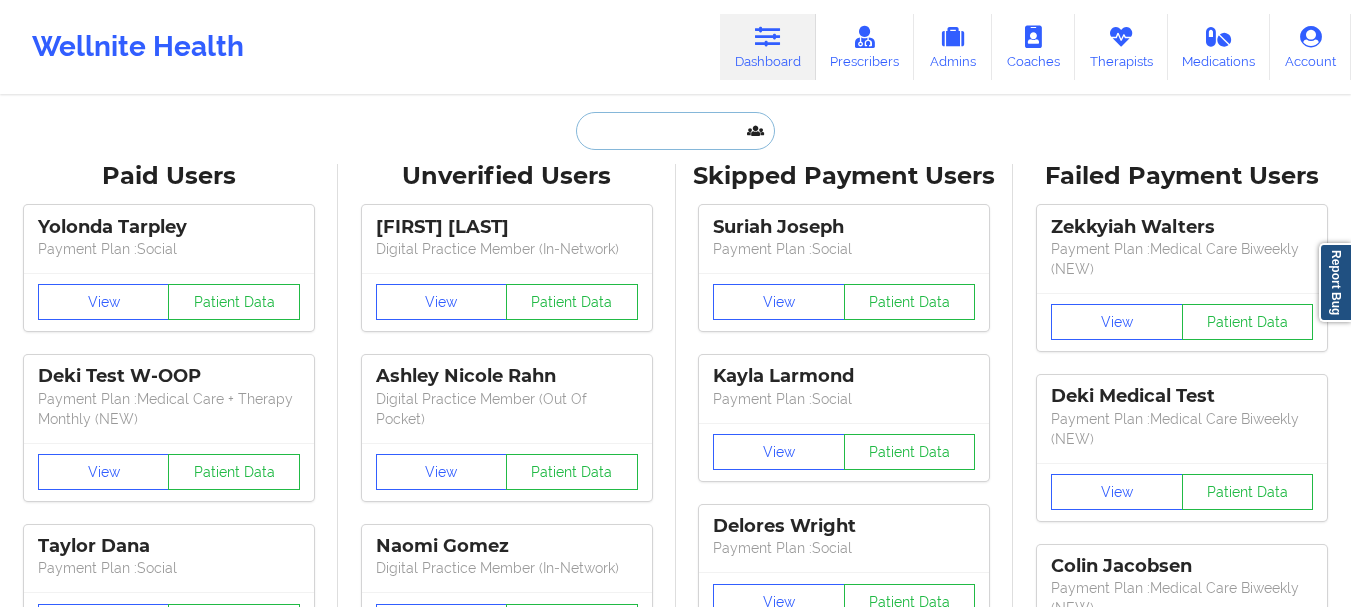 click at bounding box center (675, 131) 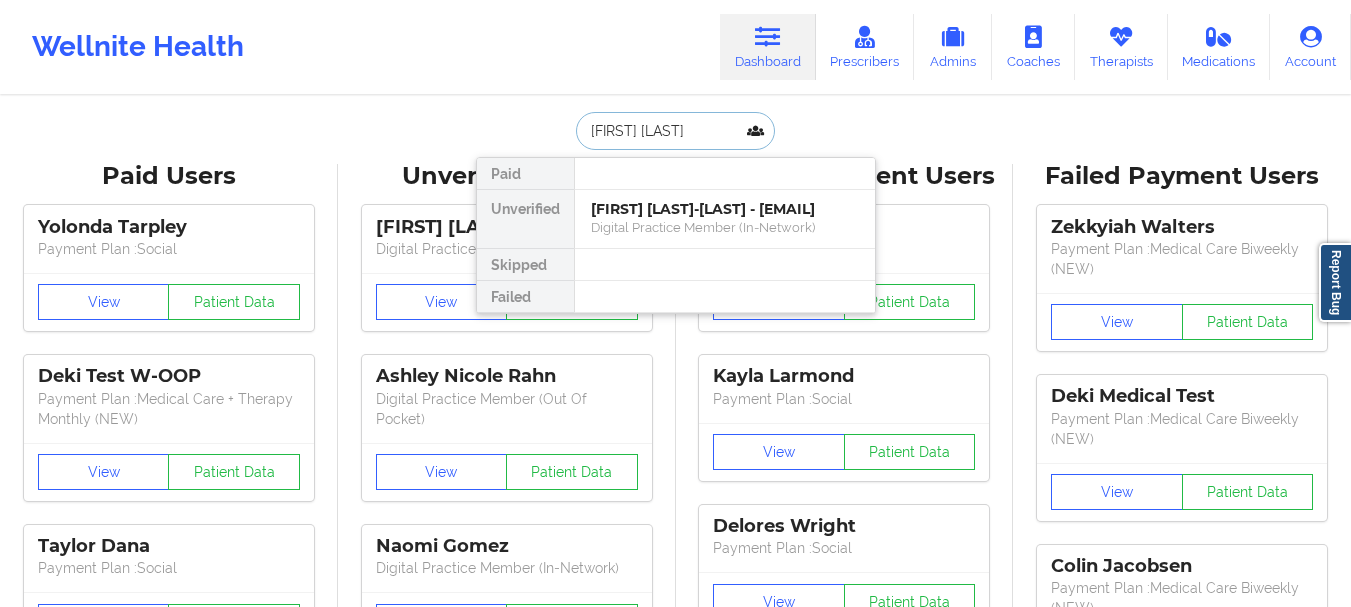 type on "[FIRST] [LAST]" 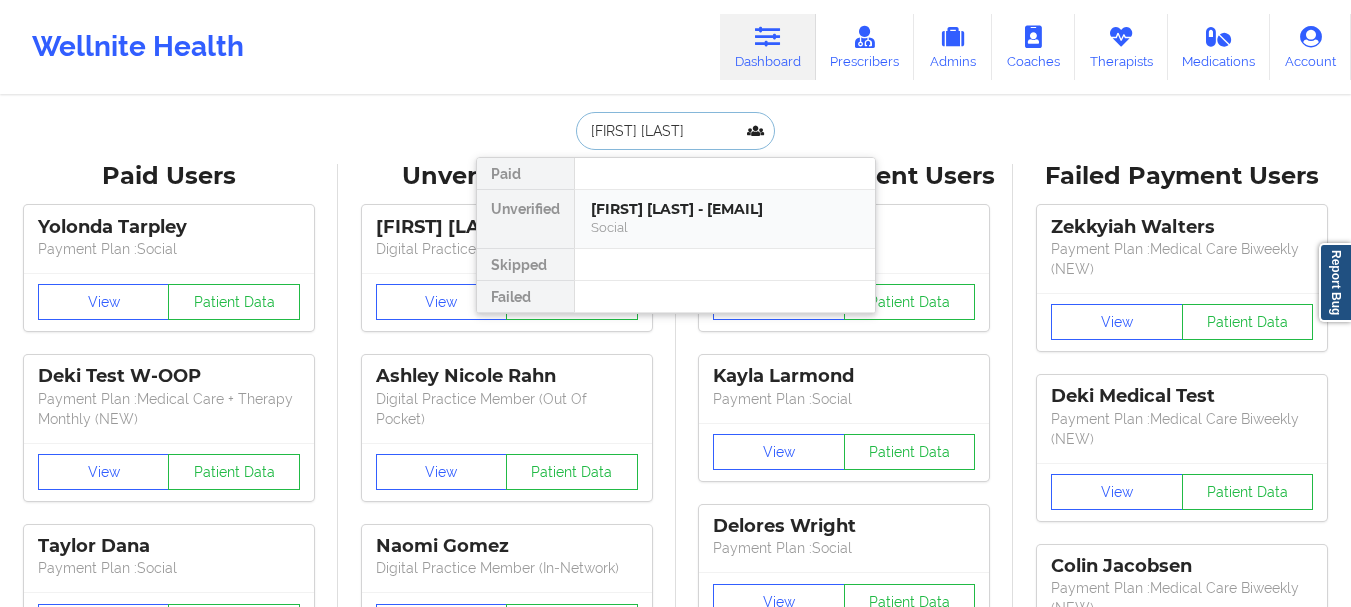 click on "[FIRST] [LAST] - [EMAIL] Social" at bounding box center [725, 219] 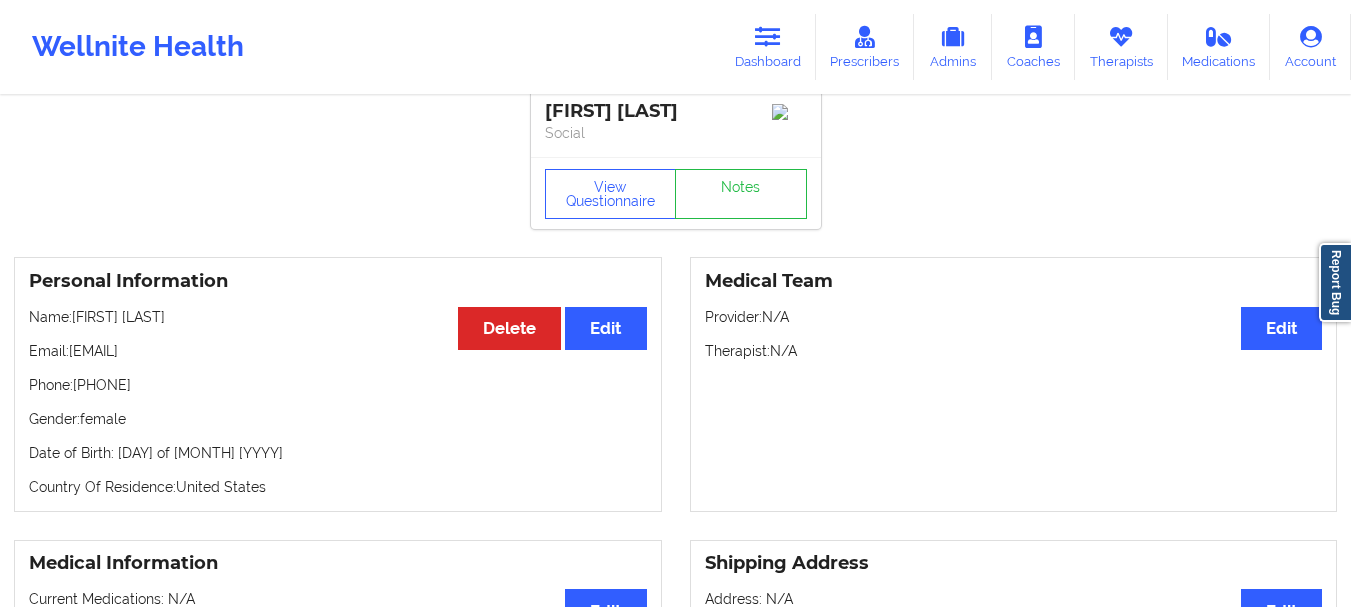 scroll, scrollTop: 0, scrollLeft: 0, axis: both 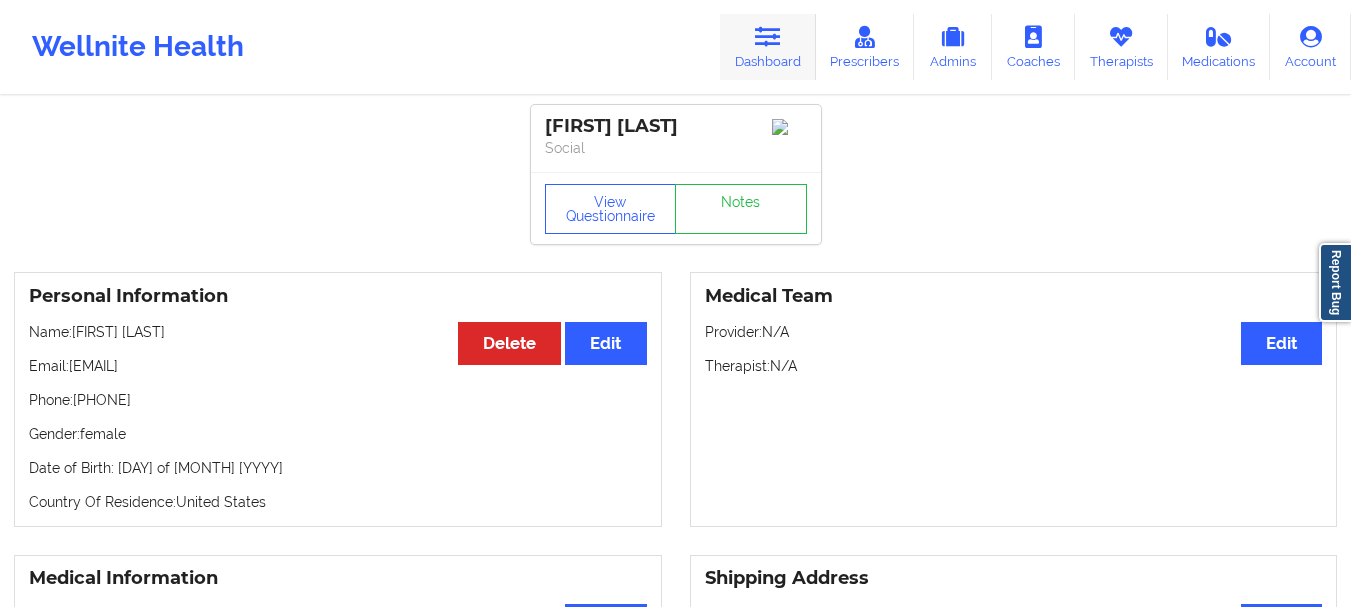 click at bounding box center [768, 37] 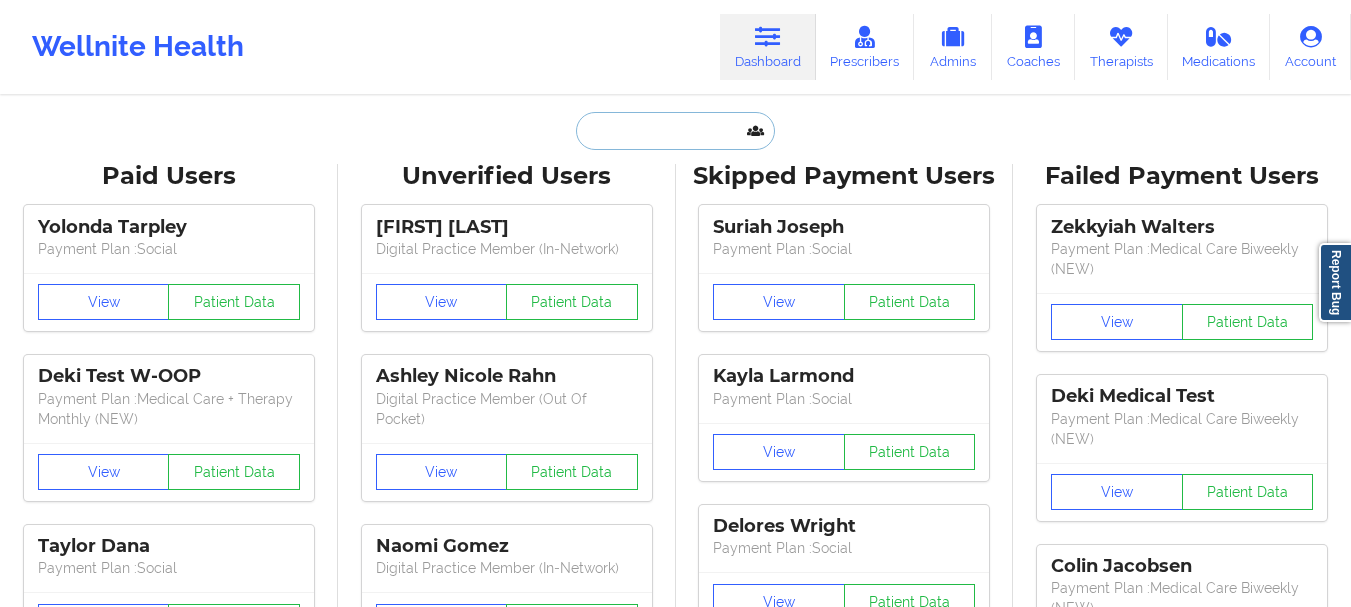 click at bounding box center (675, 131) 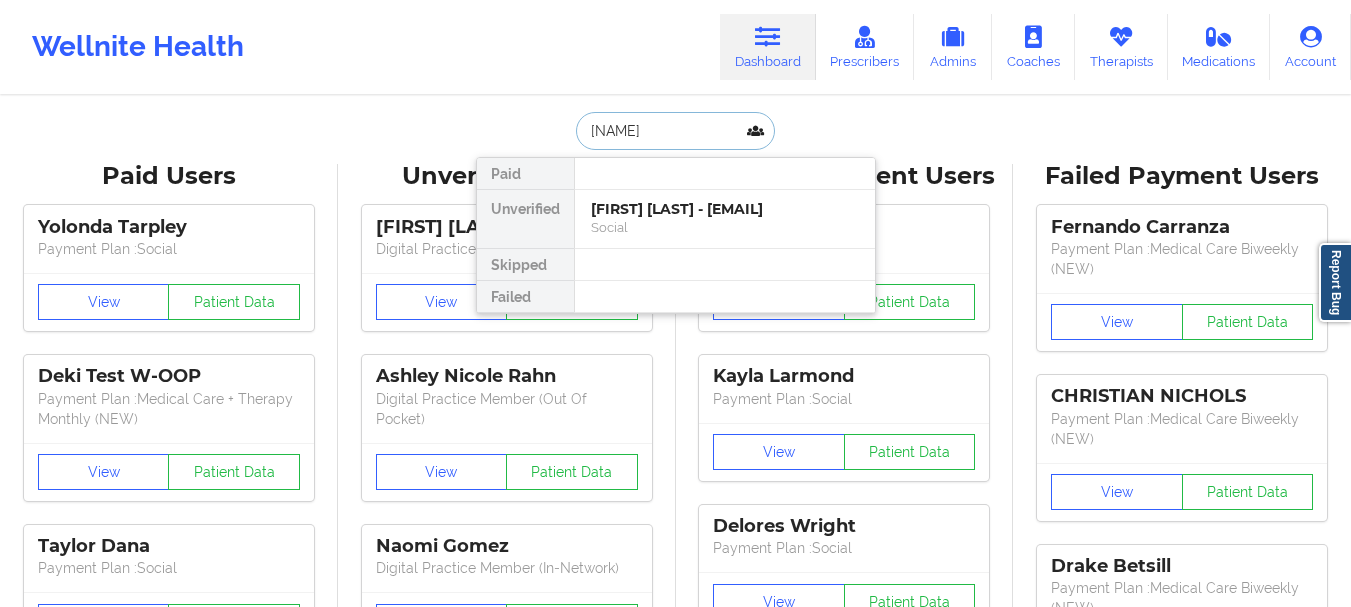 type on "[NAME]" 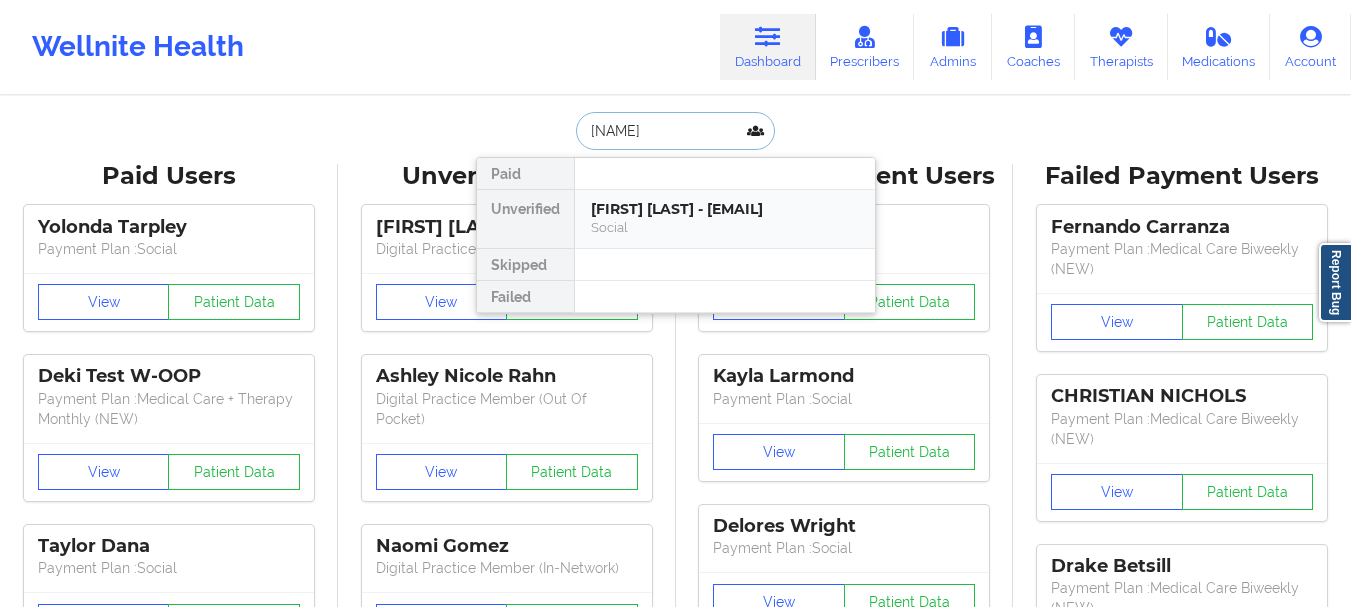 click on "[FIRST] [LAST]  - [EMAIL]" at bounding box center [725, 209] 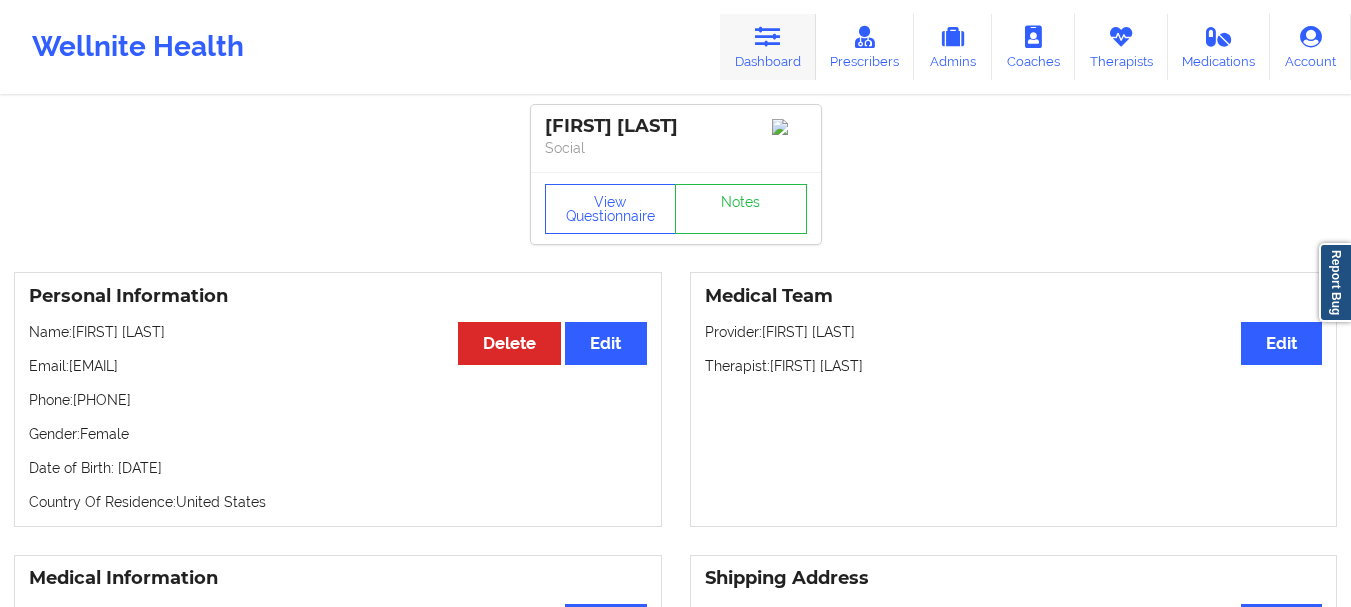 click on "Dashboard" at bounding box center [768, 47] 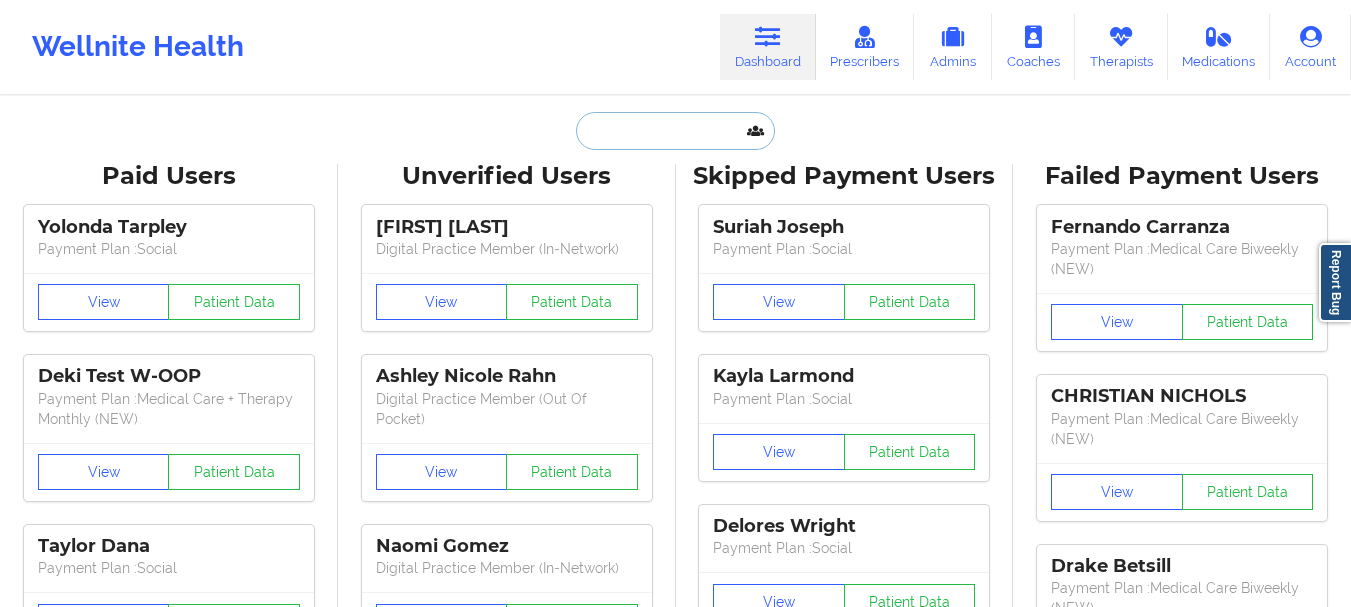 click at bounding box center [675, 131] 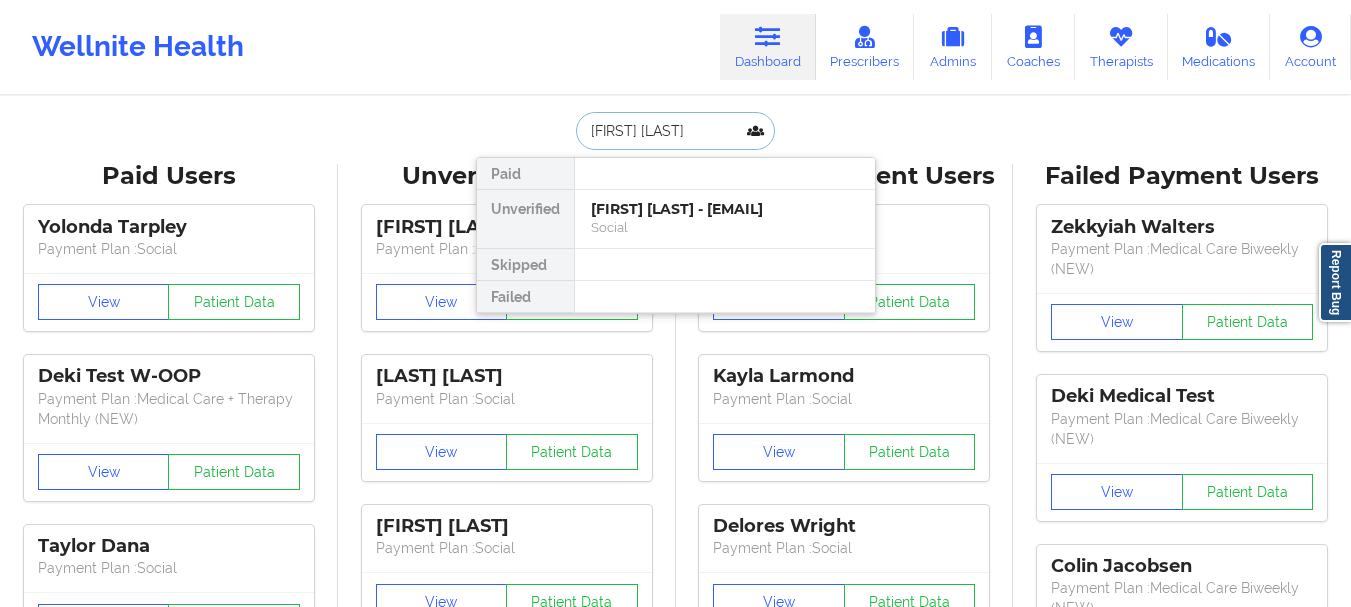 type on "[FIRST] [LAST]" 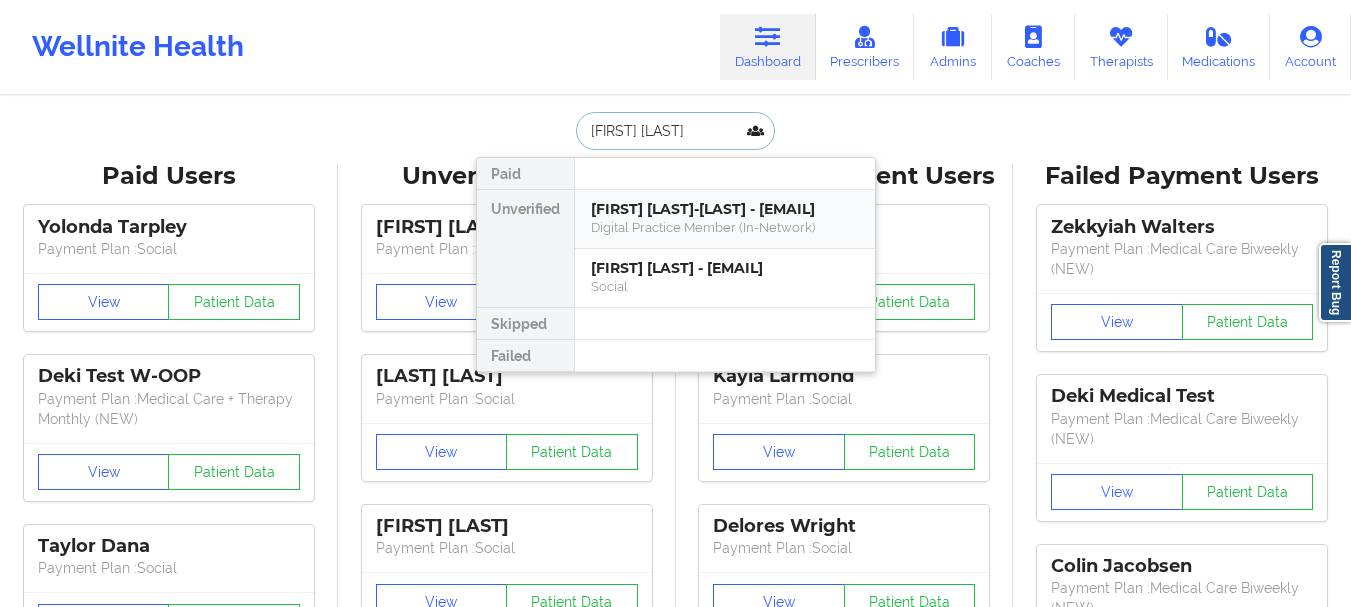 click on "[FIRST] [LAST]-[LAST] - [EMAIL]" at bounding box center [725, 209] 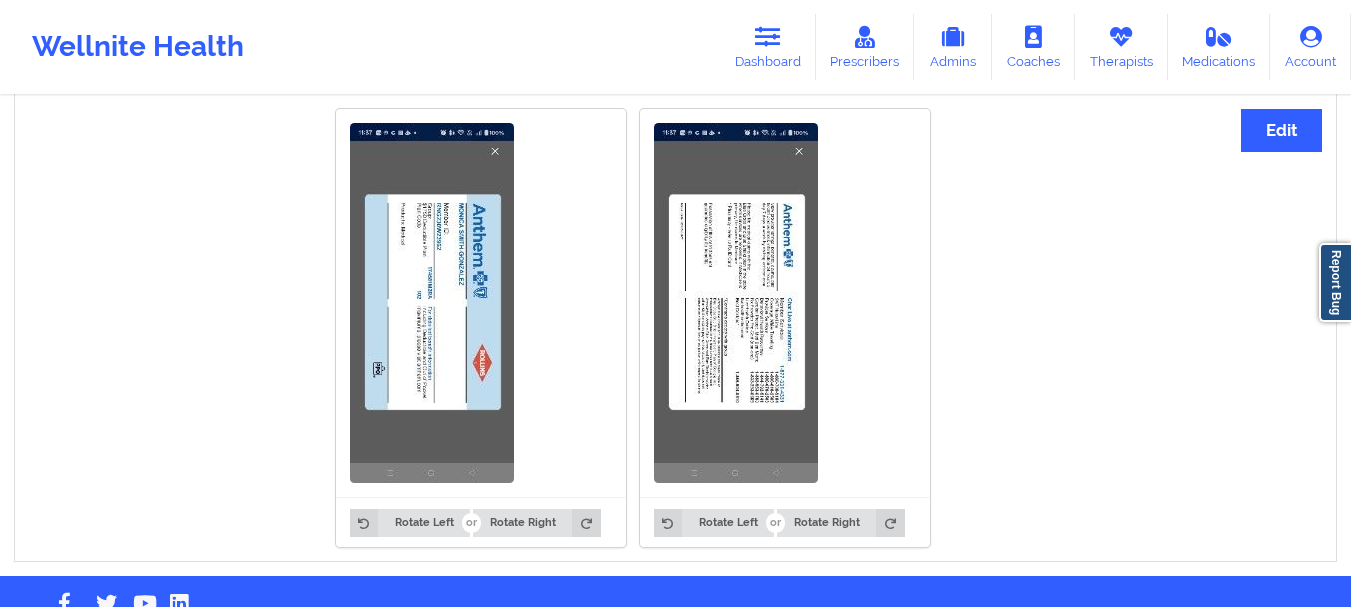 scroll, scrollTop: 1308, scrollLeft: 0, axis: vertical 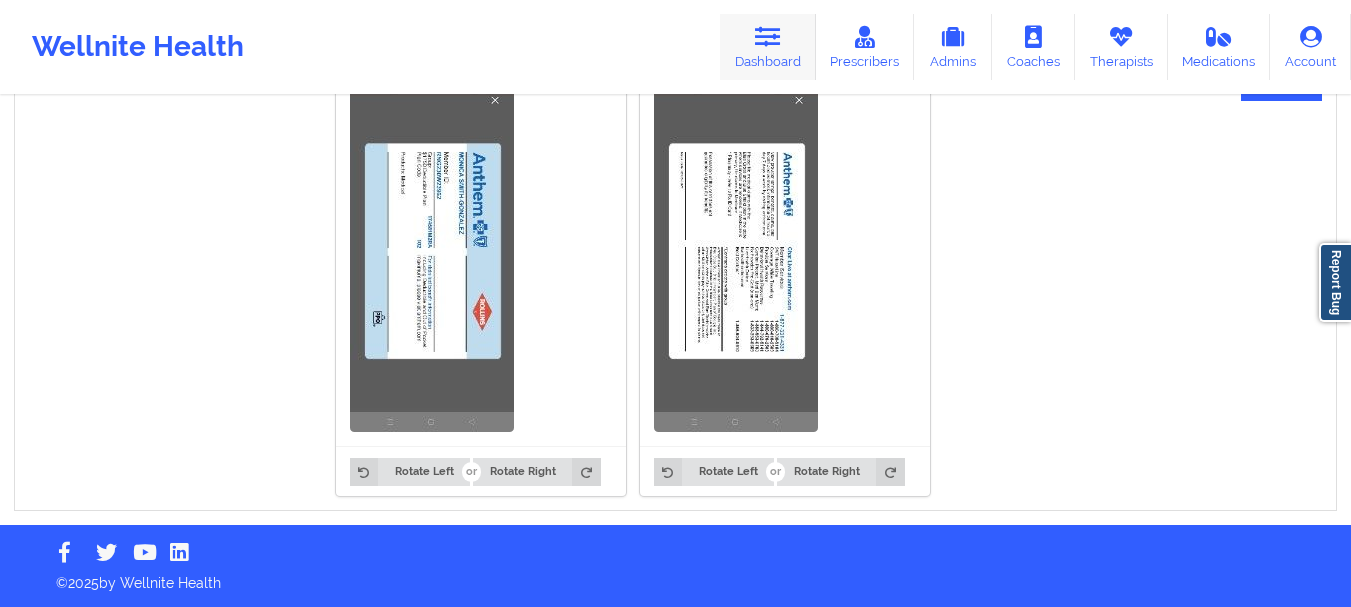 click on "Dashboard" at bounding box center [768, 47] 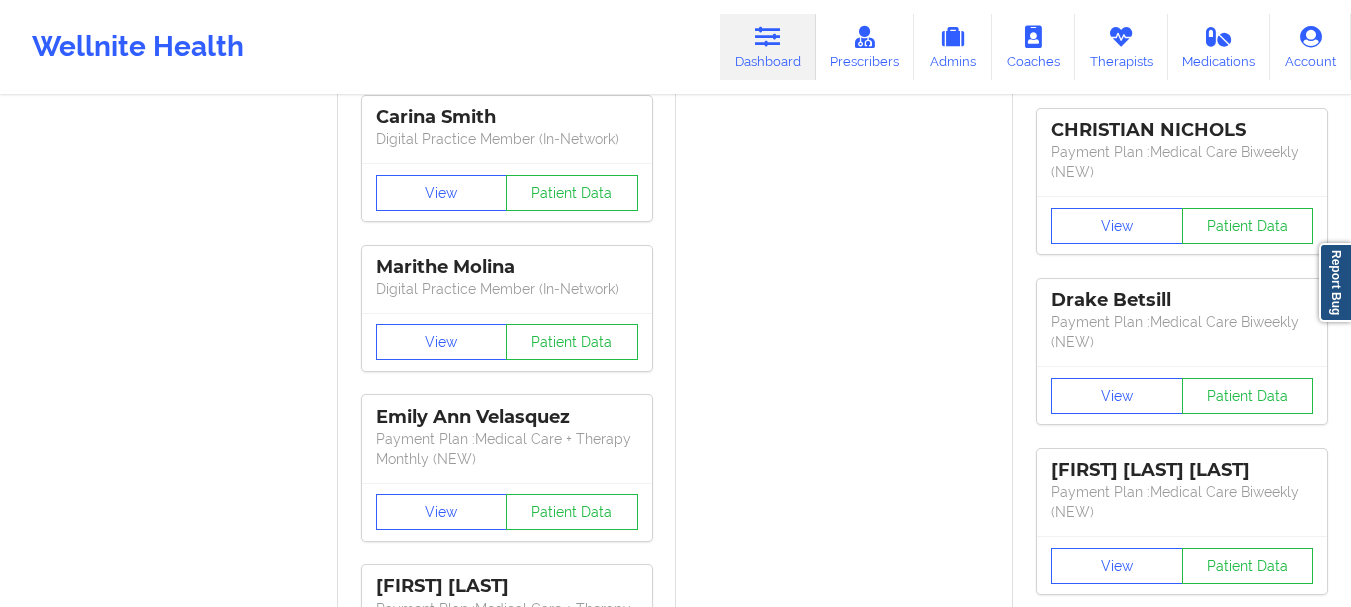 scroll, scrollTop: 777, scrollLeft: 0, axis: vertical 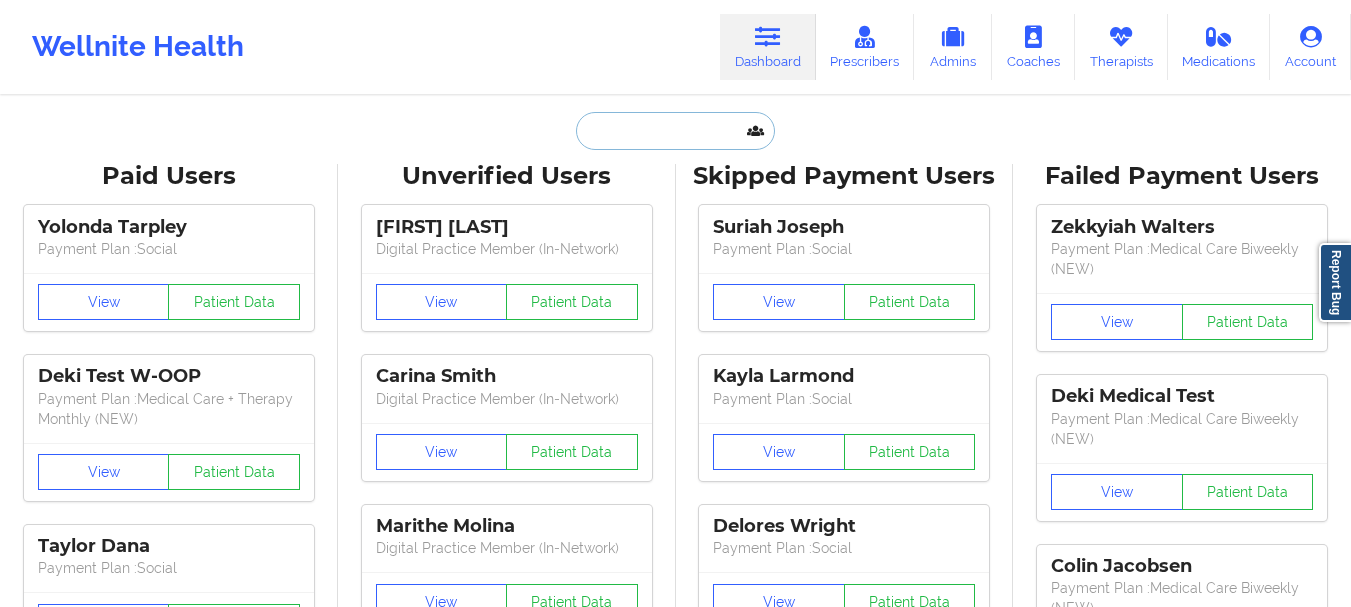 click at bounding box center [675, 131] 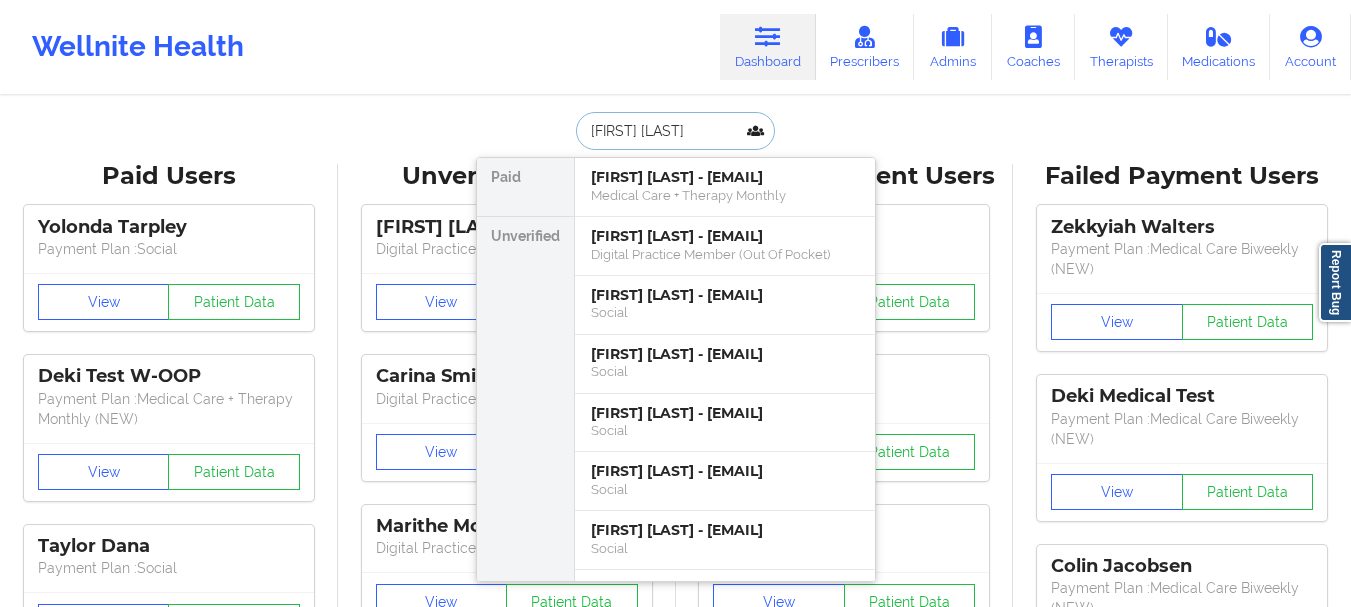 type on "[FIRST] [LAST]" 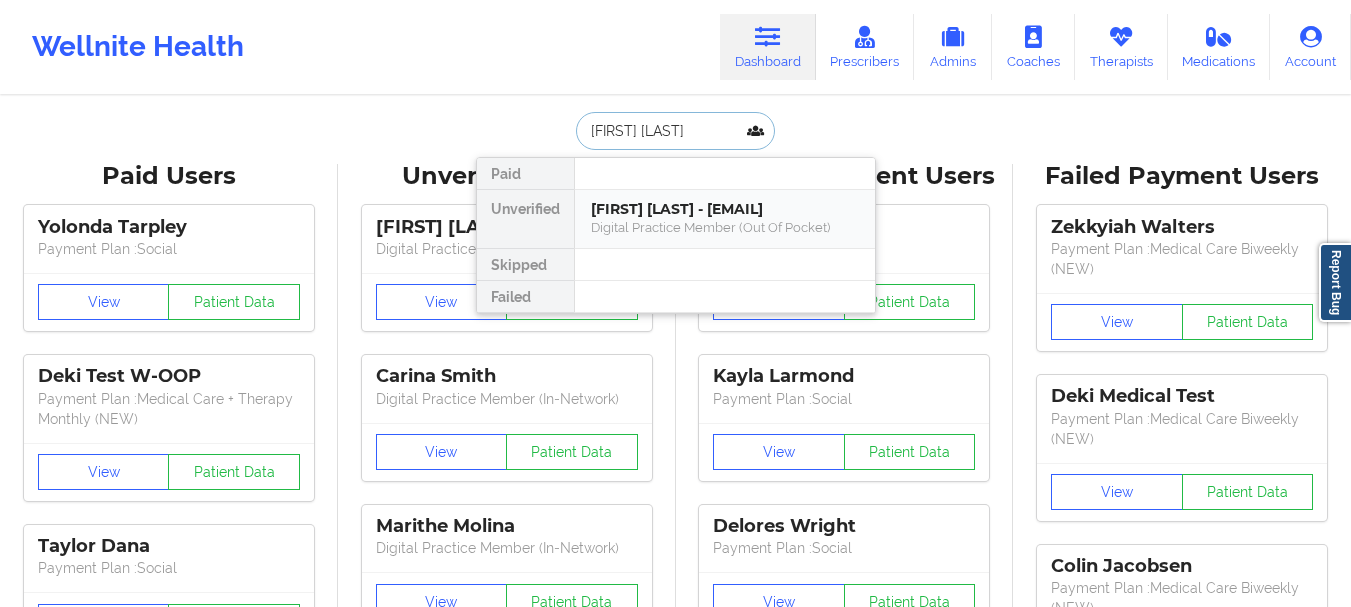 click on "[FIRST] [LAST] - [EMAIL]" at bounding box center (725, 209) 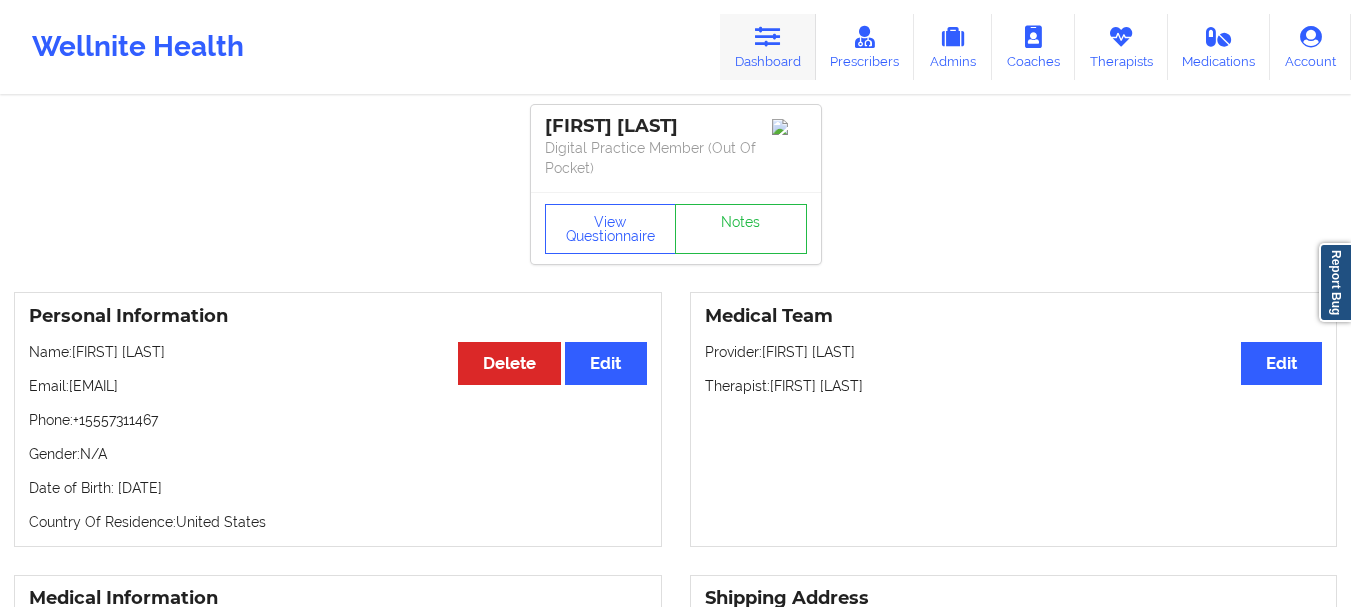 click at bounding box center [768, 37] 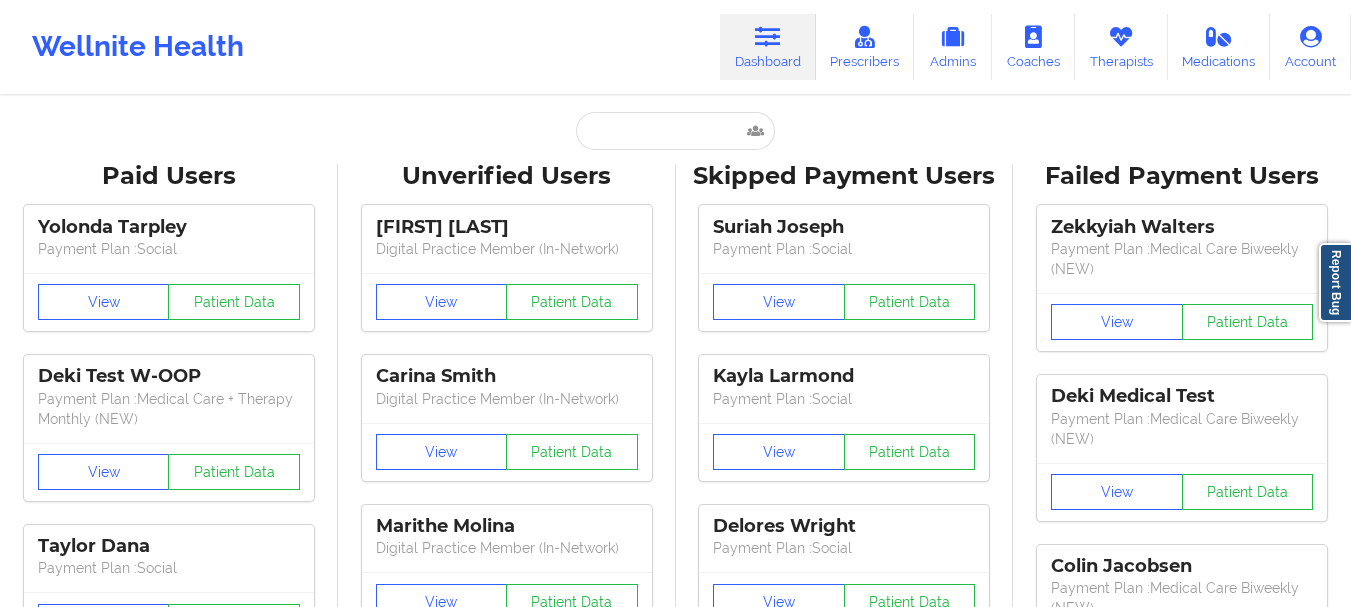 scroll, scrollTop: 531, scrollLeft: 0, axis: vertical 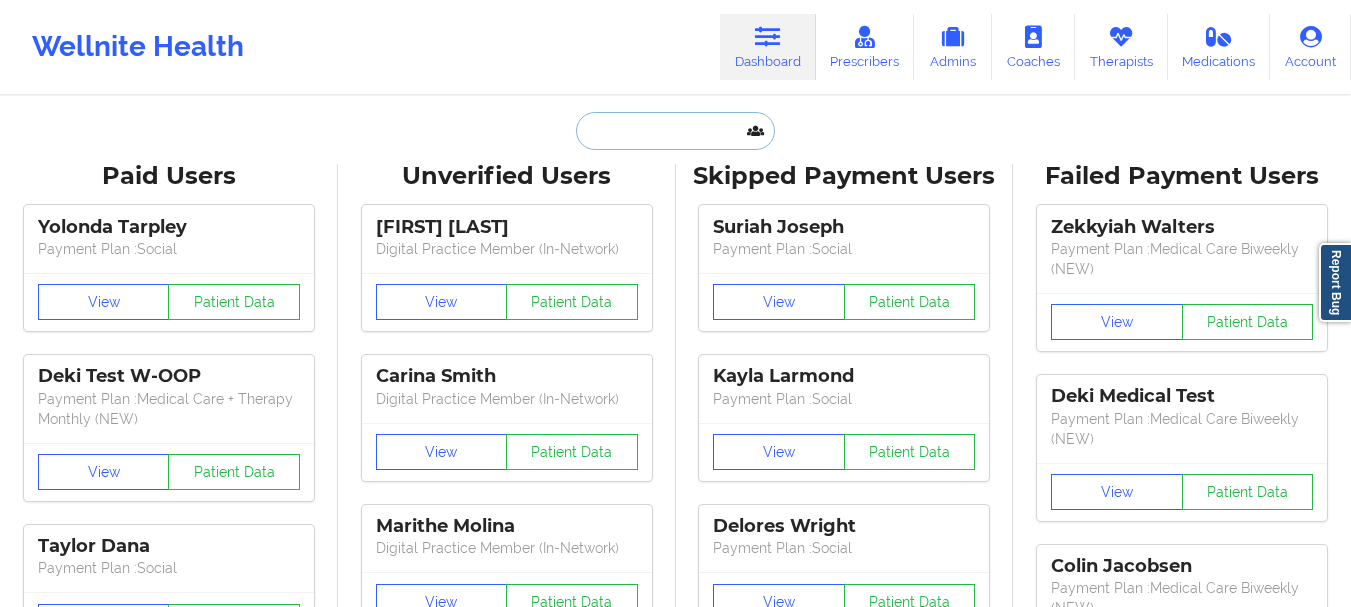 click at bounding box center (675, 131) 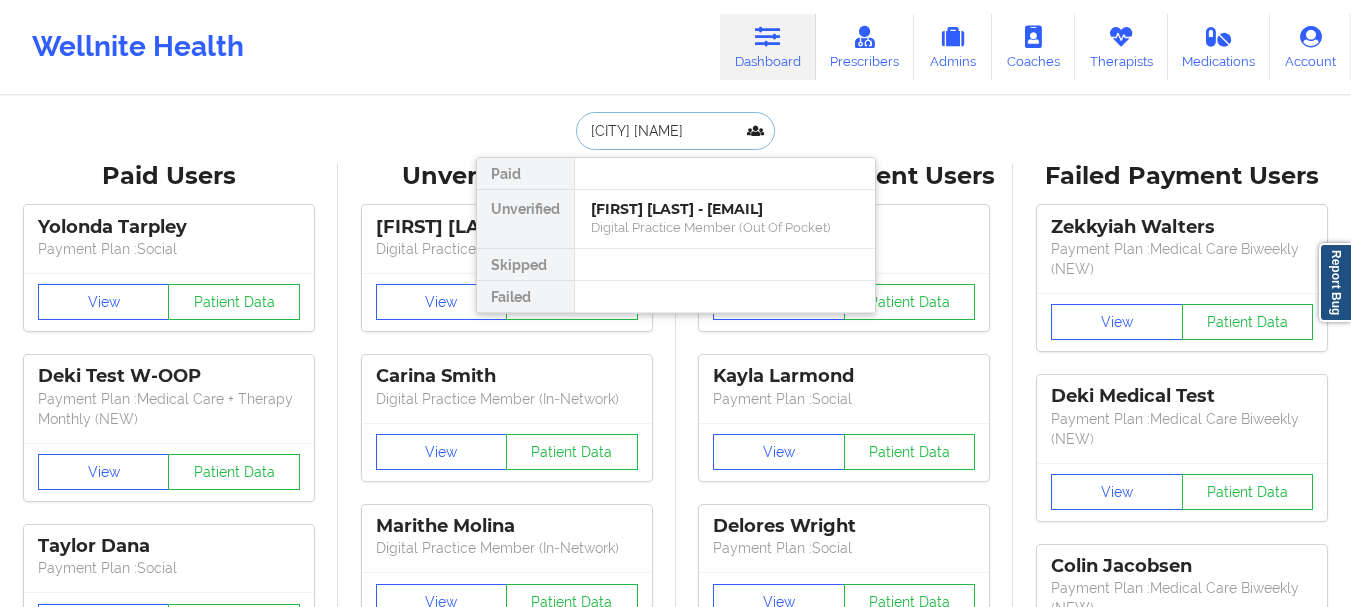 type on "[FIRST] [LAST]" 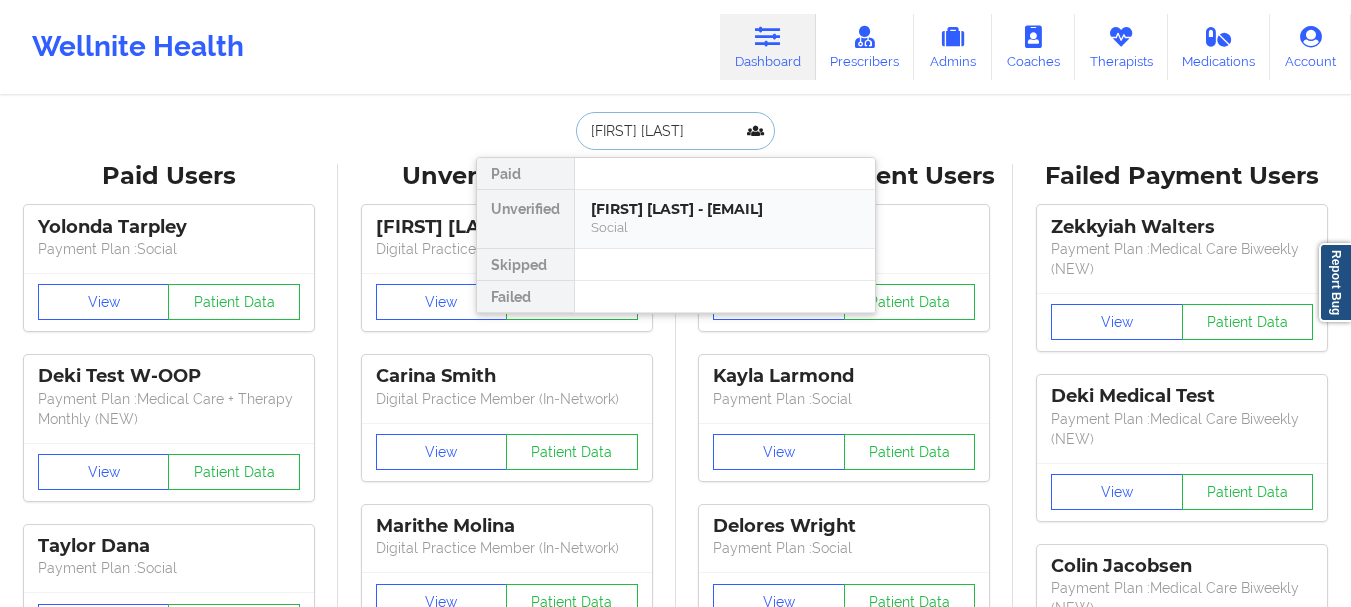click on "[FIRST] [LAST] - [EMAIL]" at bounding box center (725, 209) 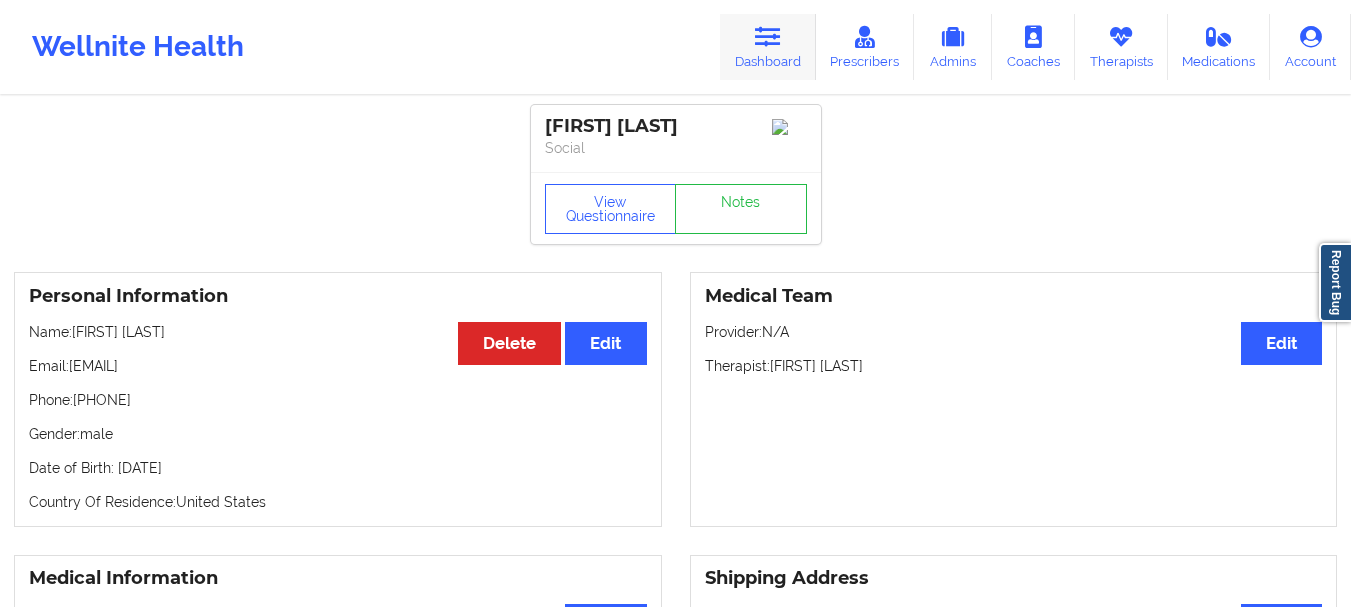 click on "Dashboard" at bounding box center (768, 47) 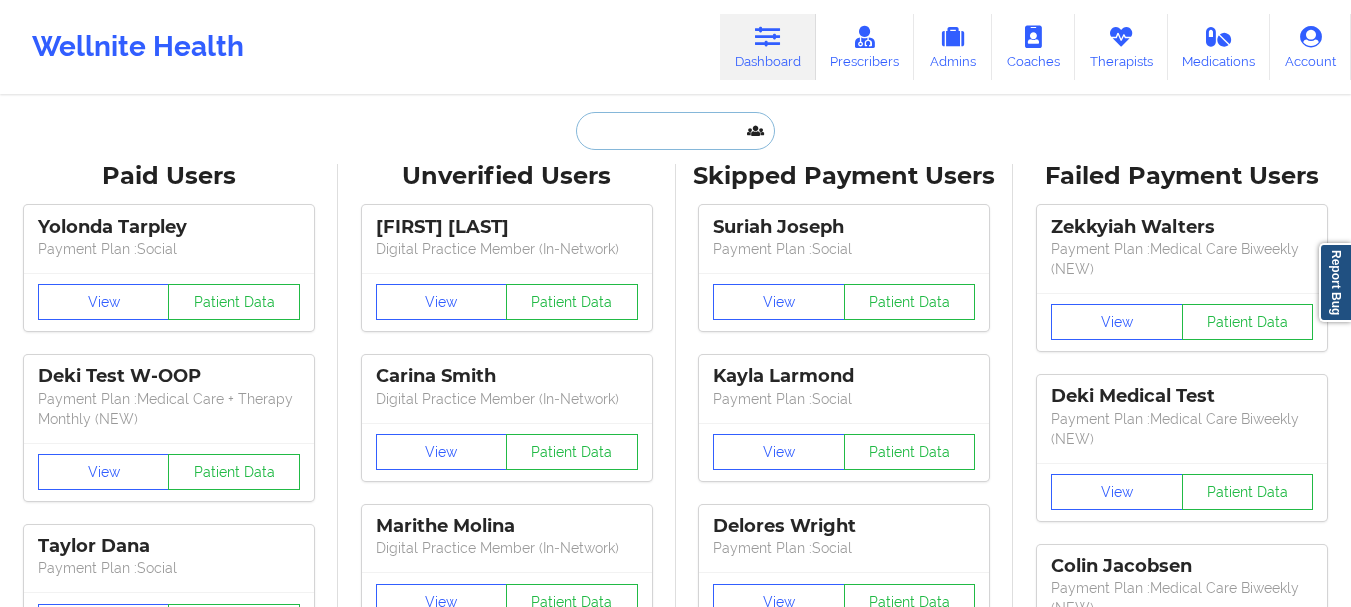 click at bounding box center (675, 131) 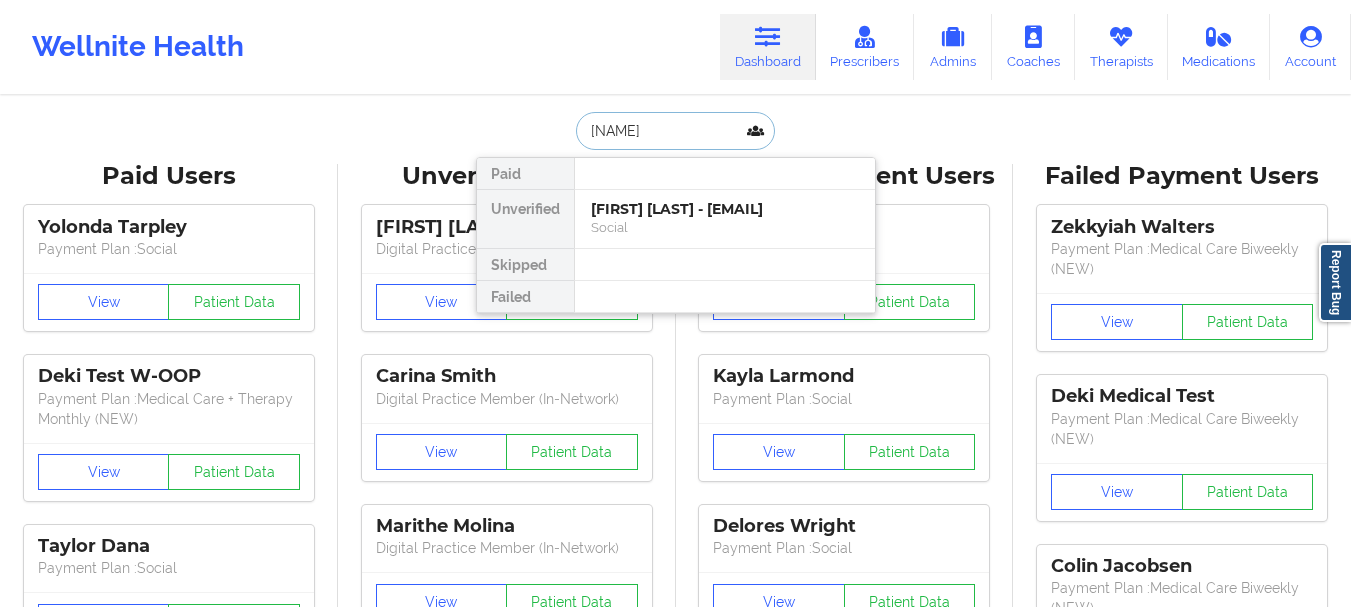 type on "[FIRST] [LAST]" 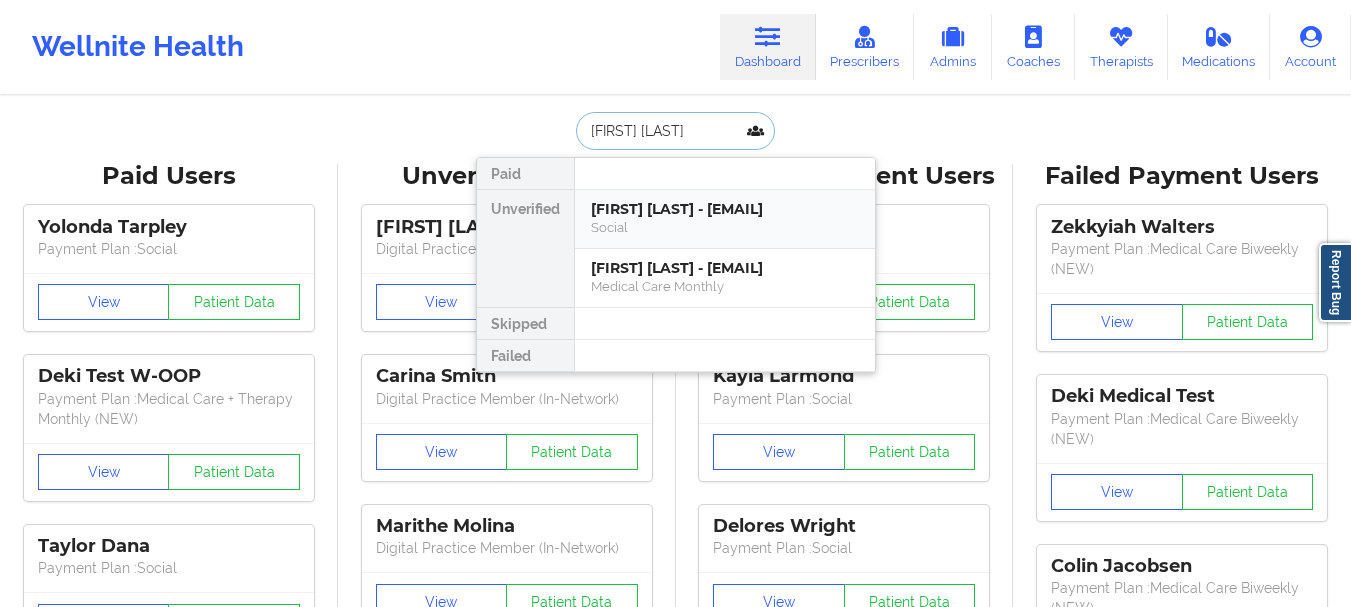 click on "[FIRST] [LAST] - [EMAIL]" at bounding box center (725, 209) 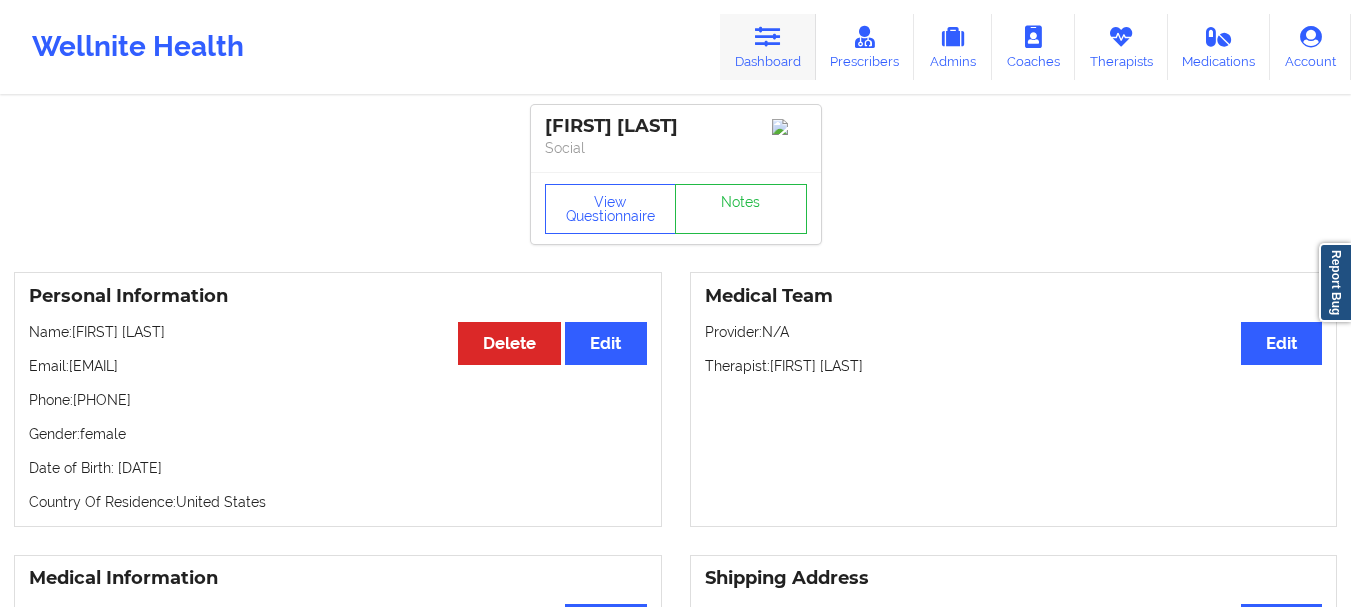 click on "Dashboard" at bounding box center [768, 47] 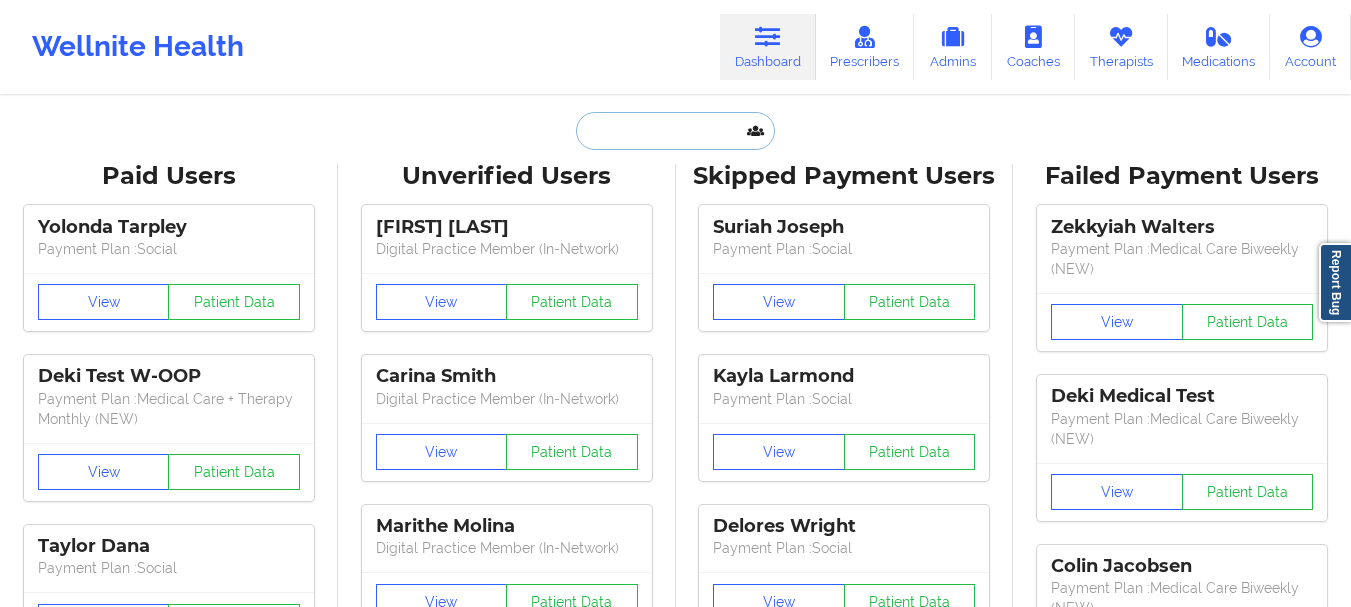 click at bounding box center [675, 131] 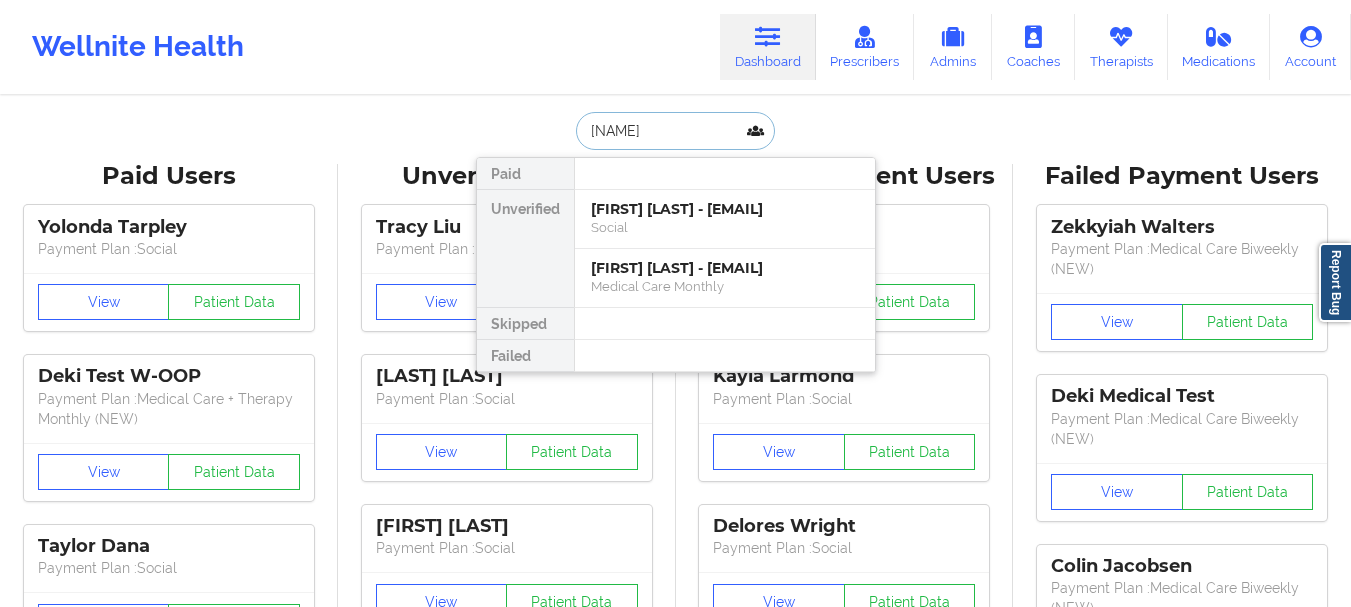 type on "[NAME]" 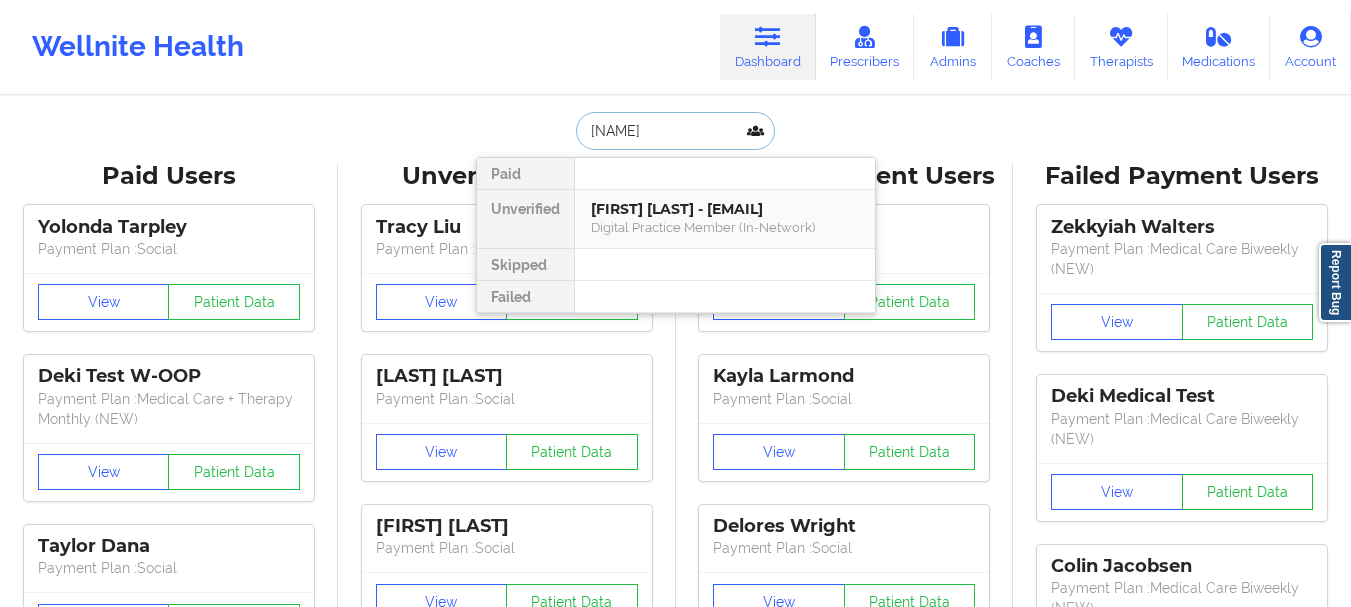 click on "[FIRST] [LAST] - [EMAIL]" at bounding box center (725, 209) 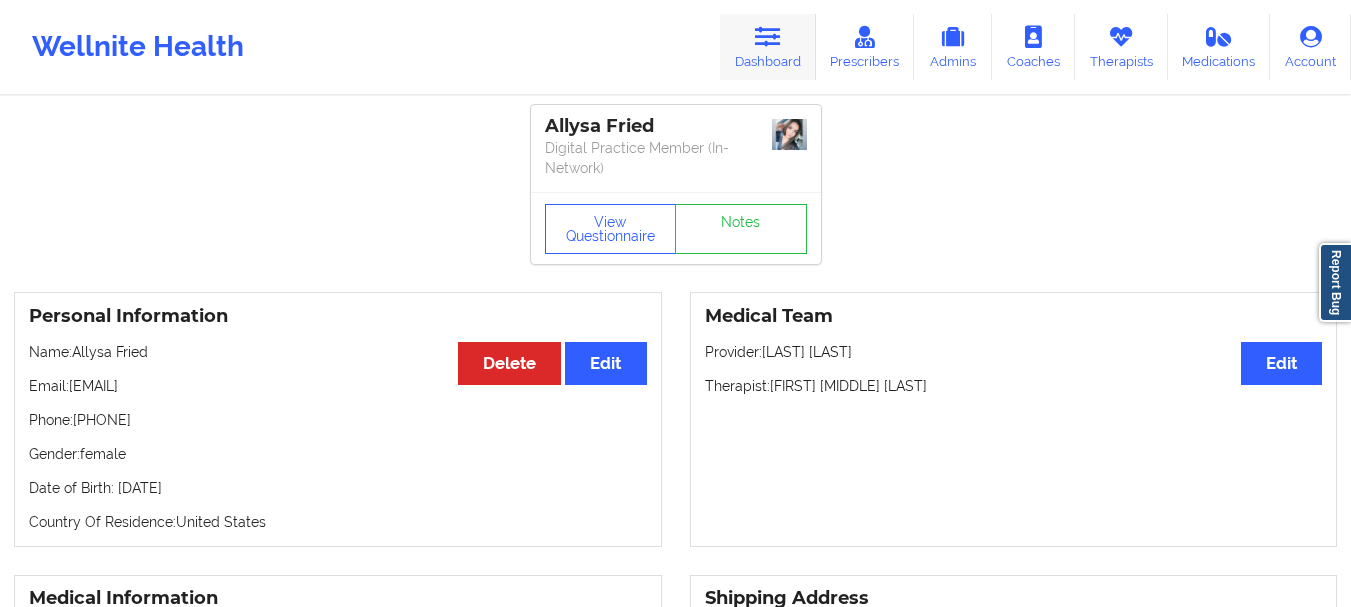click on "Dashboard" at bounding box center (768, 47) 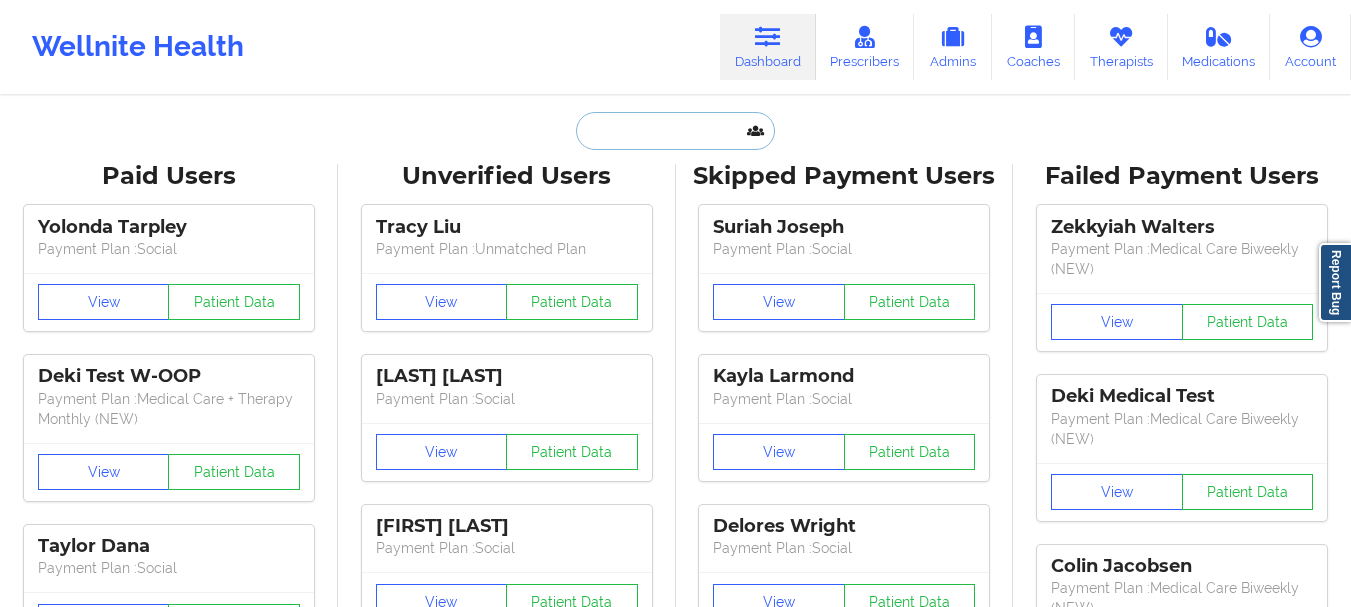 click at bounding box center [675, 131] 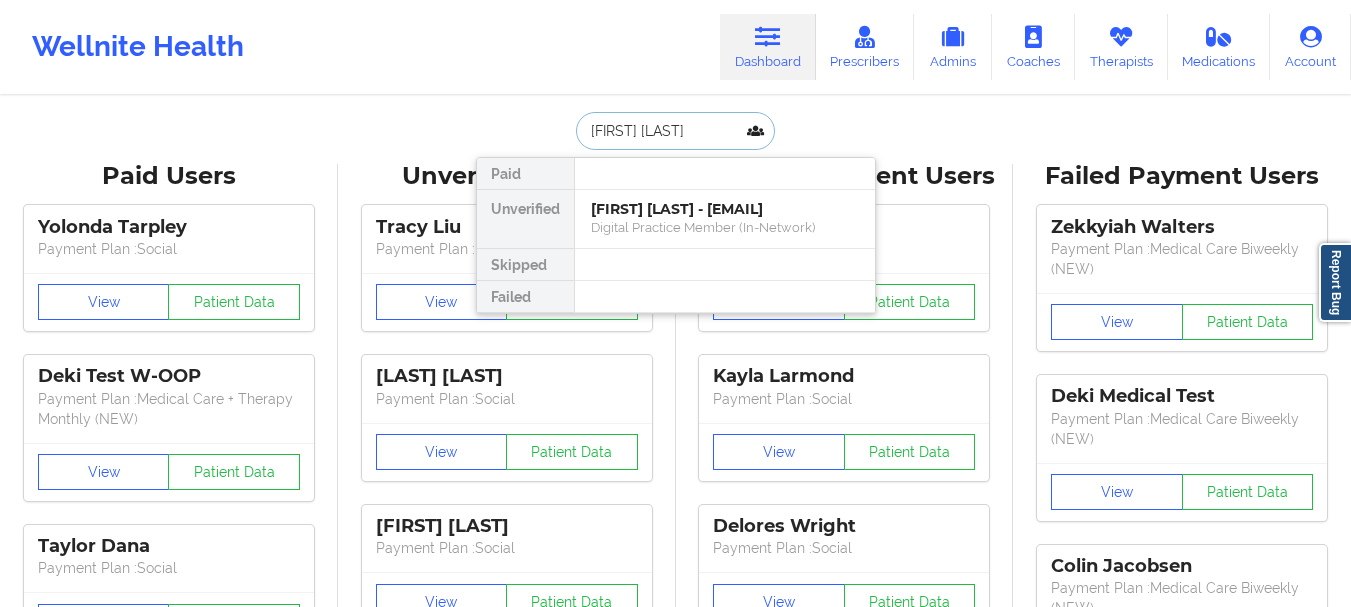 type on "[FIRST] [LAST]" 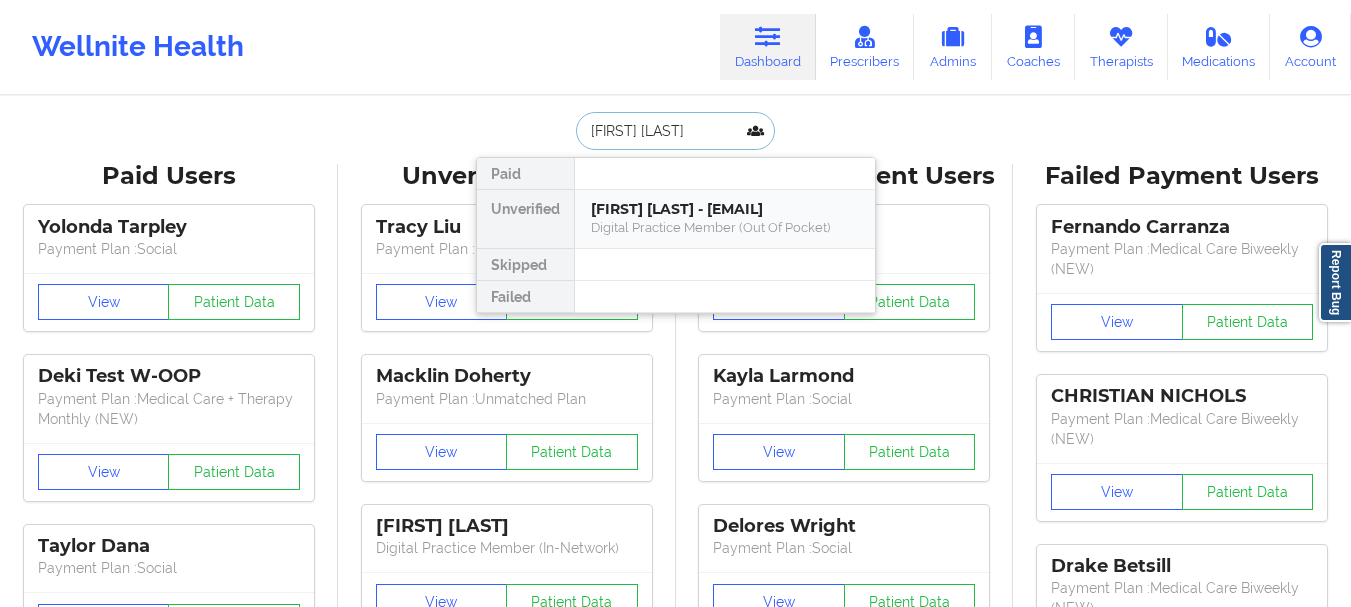 click on "[FIRST] [LAST] - [EMAIL]" at bounding box center (725, 209) 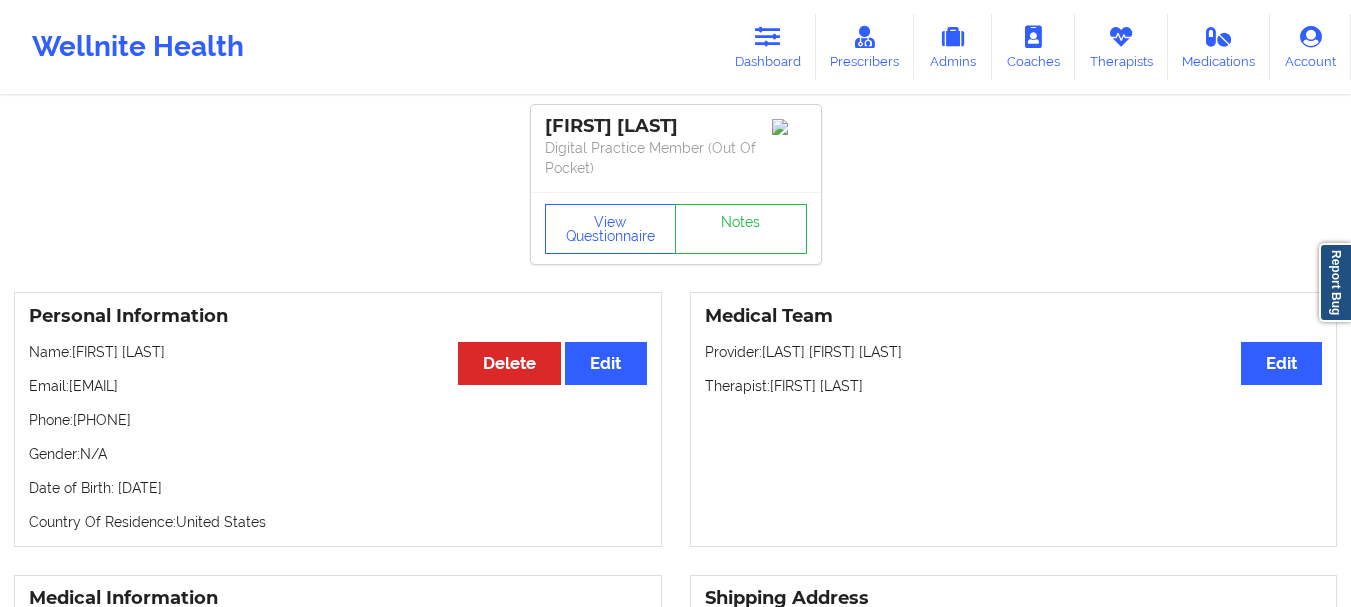 click on "Wellnite Health Dashboard Prescribers Admins Coaches Therapists Medications Account" at bounding box center [675, 47] 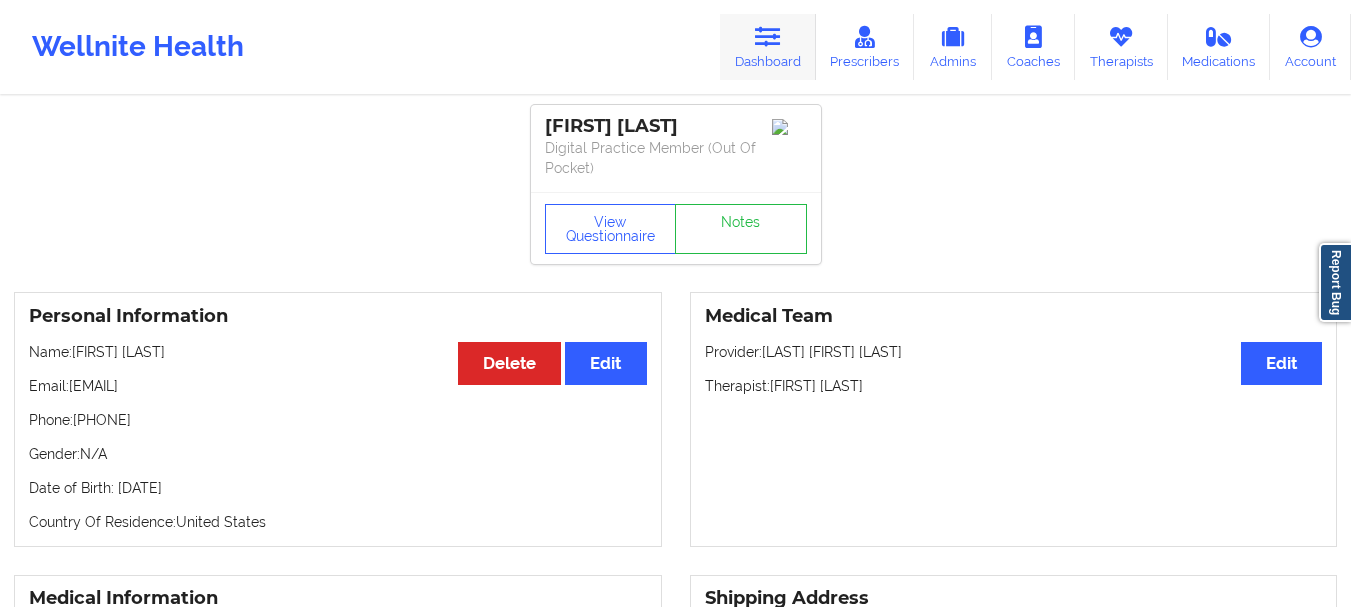 click at bounding box center [768, 37] 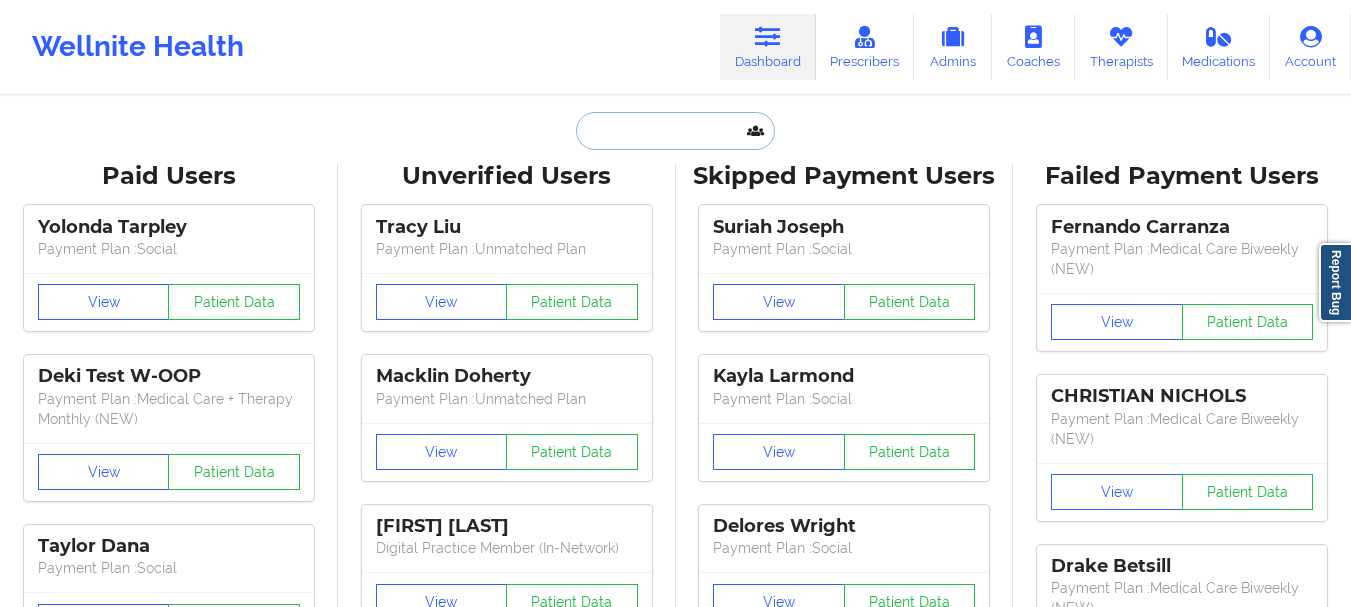 click at bounding box center [675, 131] 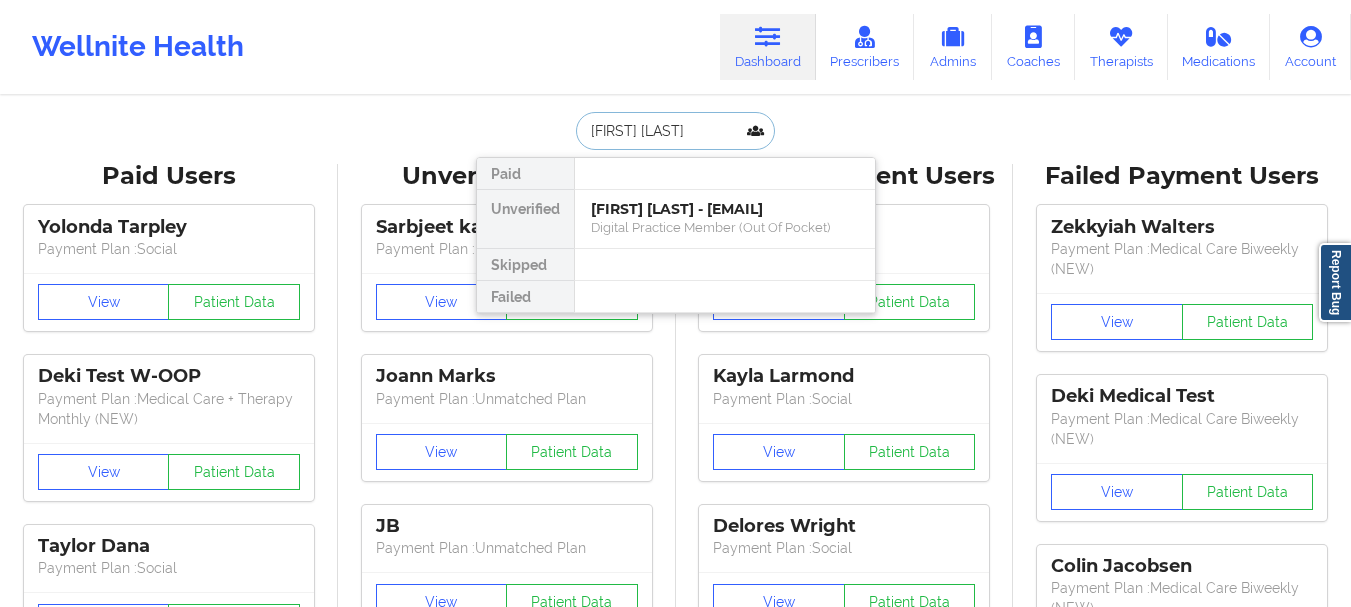 type on "[FIRST] [LAST]" 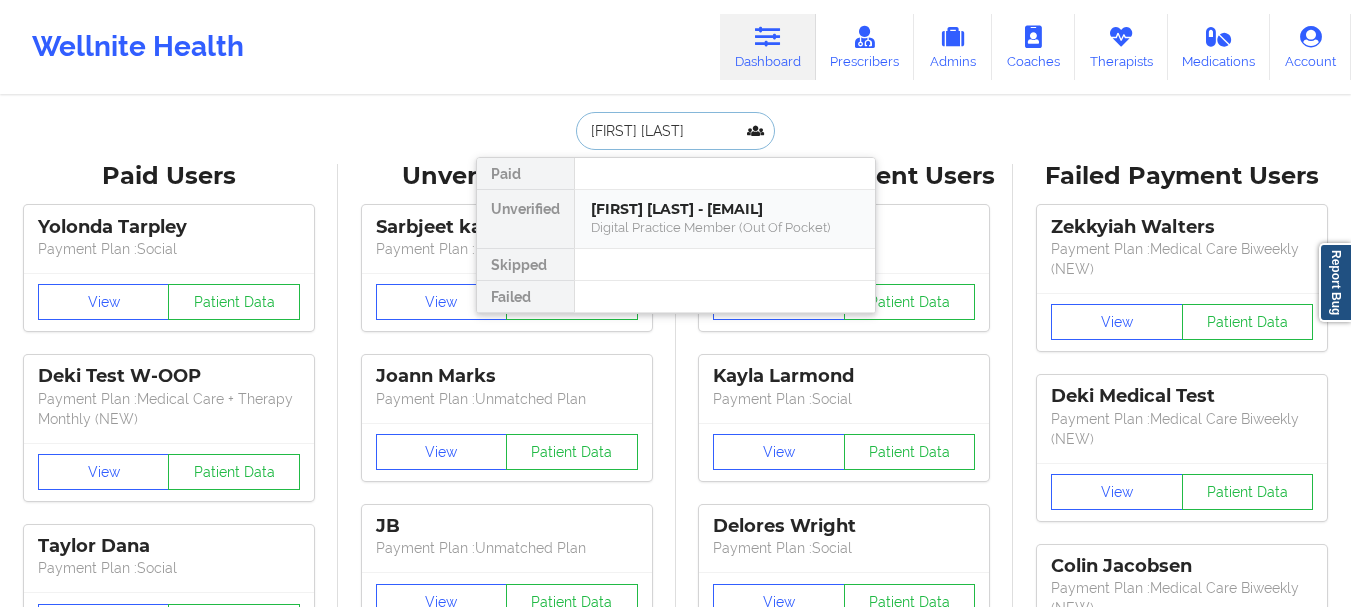 click on "[FIRST] [LAST] - [EMAIL]" at bounding box center (725, 209) 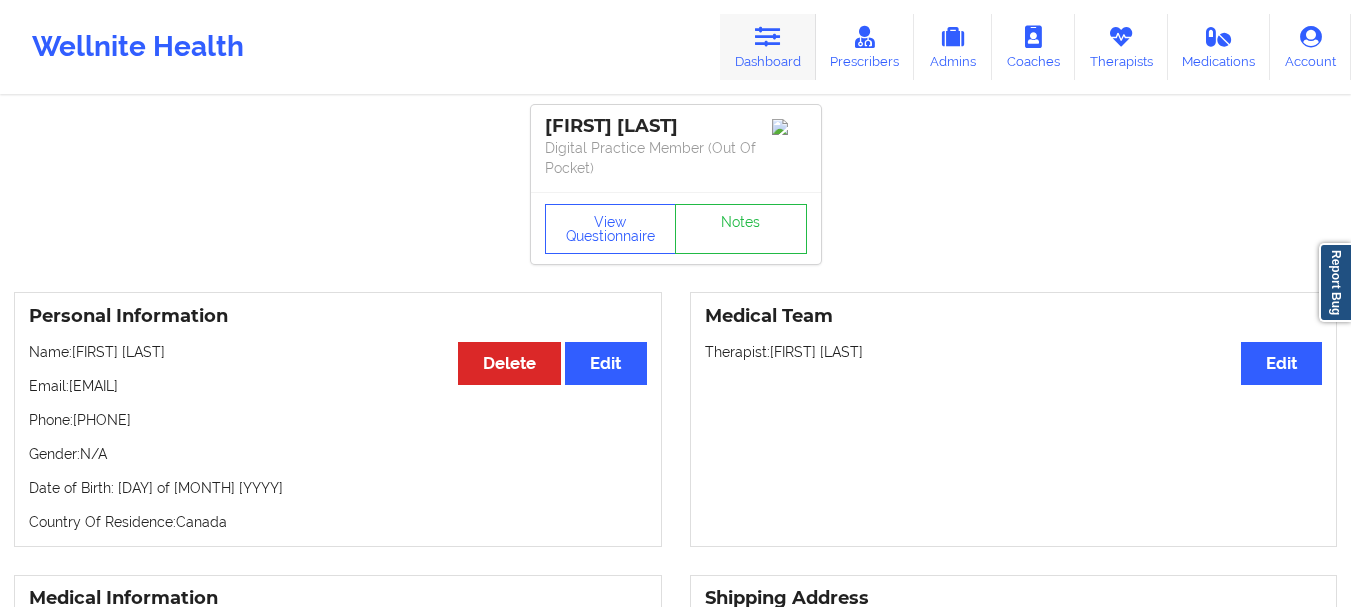 click at bounding box center (768, 37) 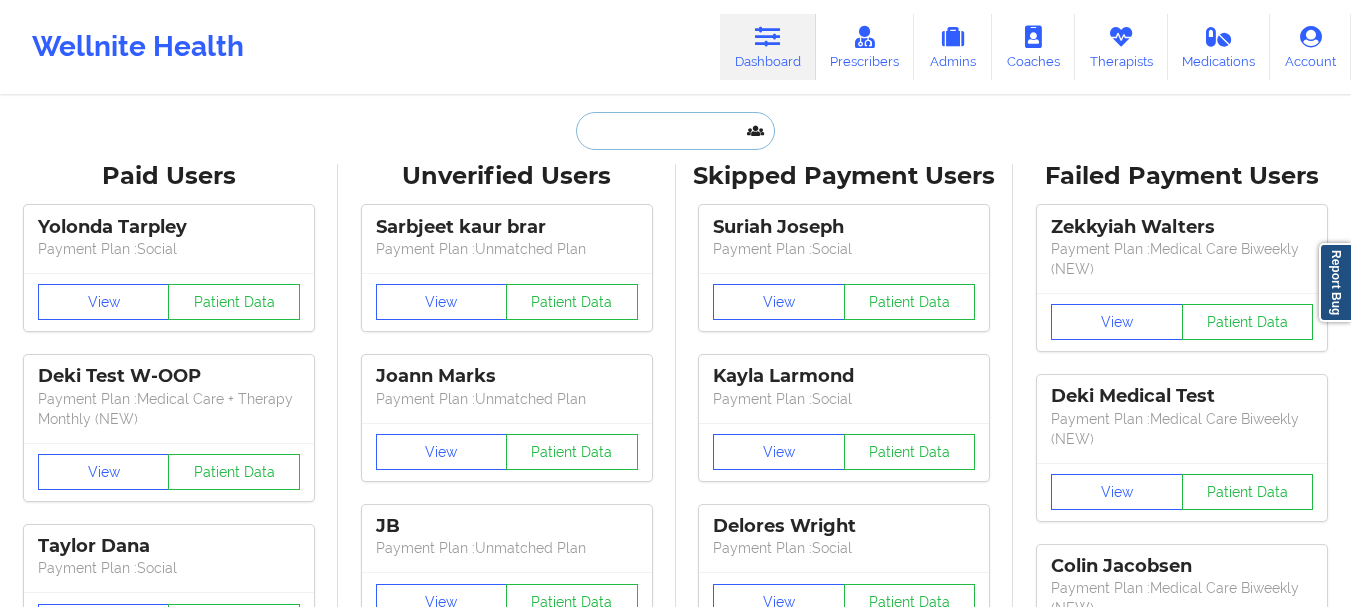 click at bounding box center [675, 131] 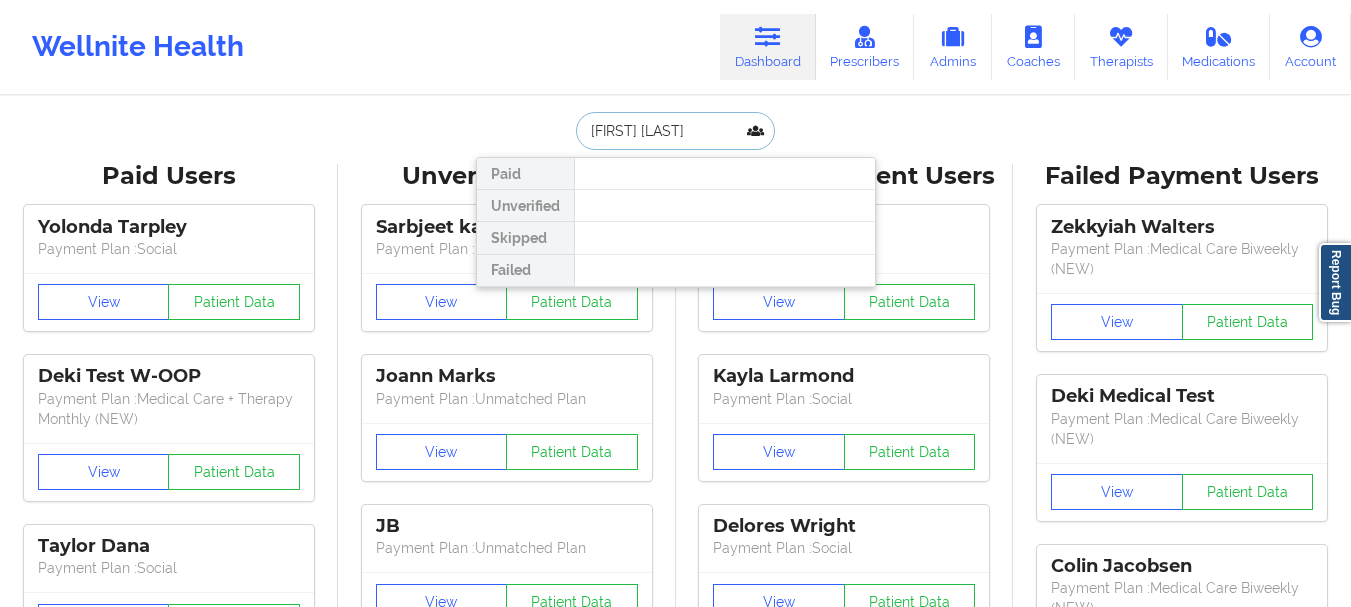type on "[NAME]" 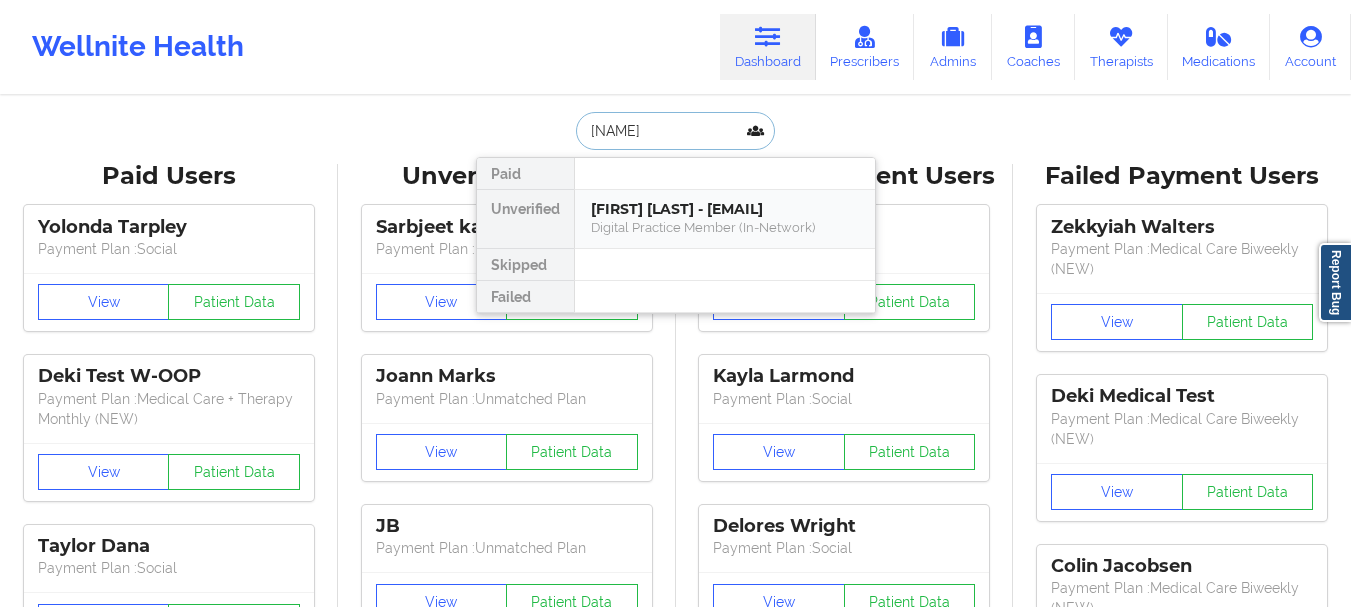 click on "[FIRST] [LAST] - [EMAIL]" at bounding box center [725, 209] 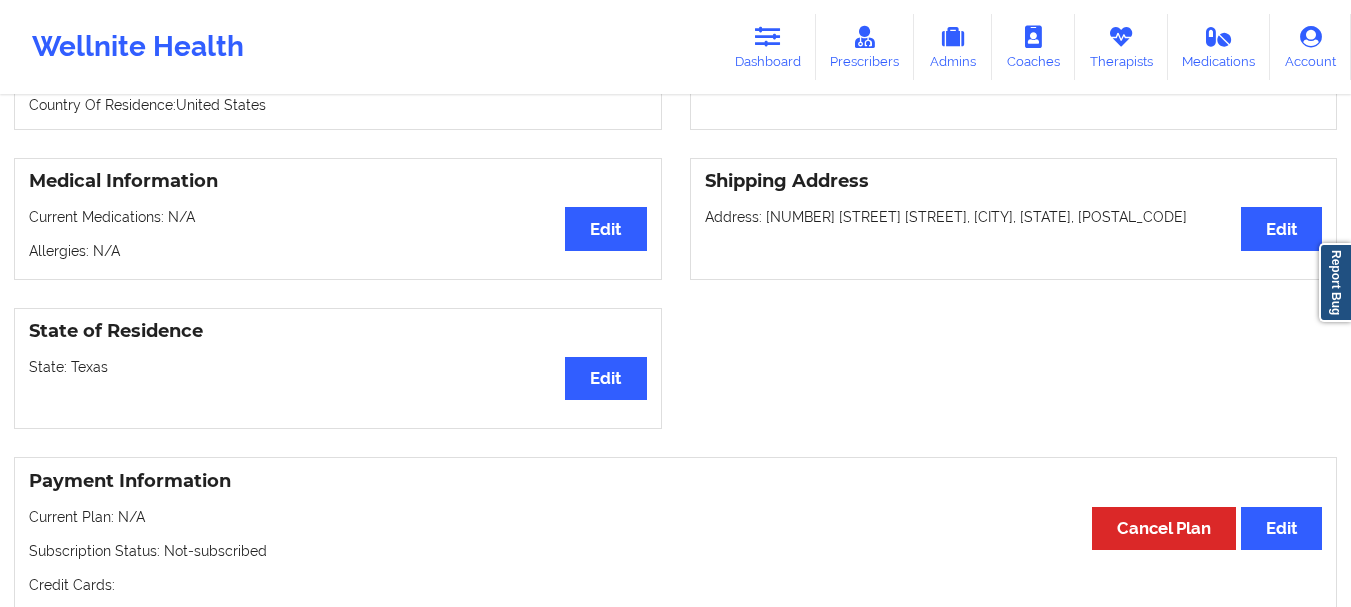 scroll, scrollTop: 0, scrollLeft: 0, axis: both 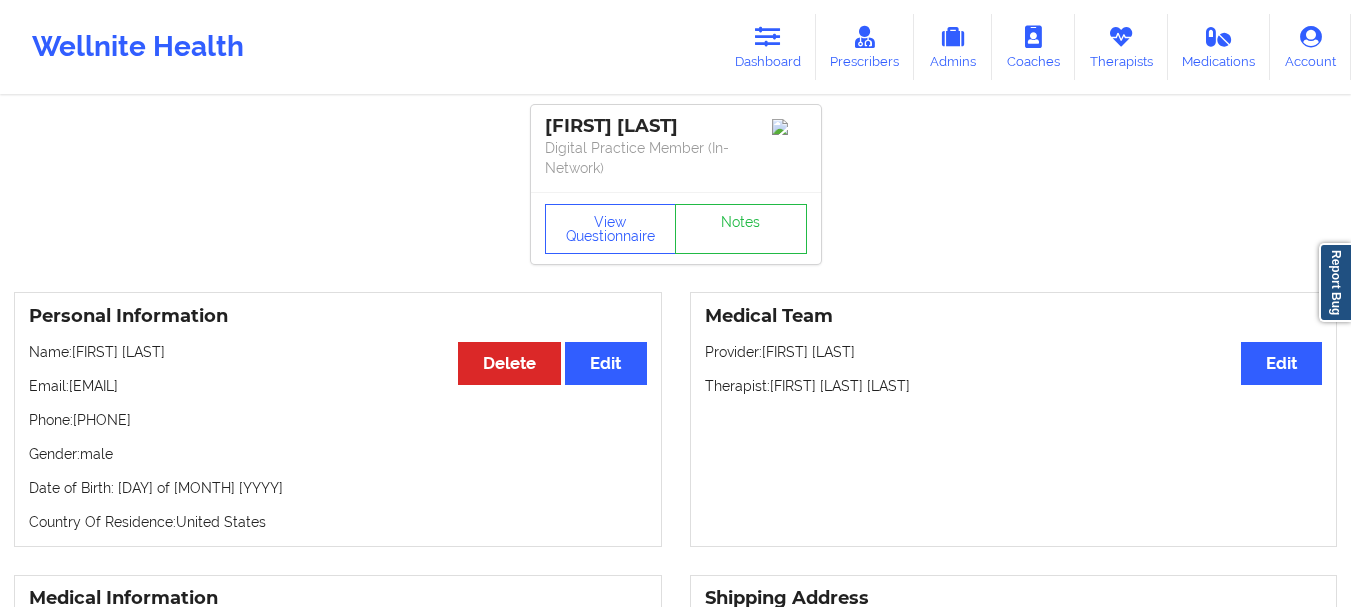 drag, startPoint x: 181, startPoint y: 419, endPoint x: 76, endPoint y: 422, distance: 105.04285 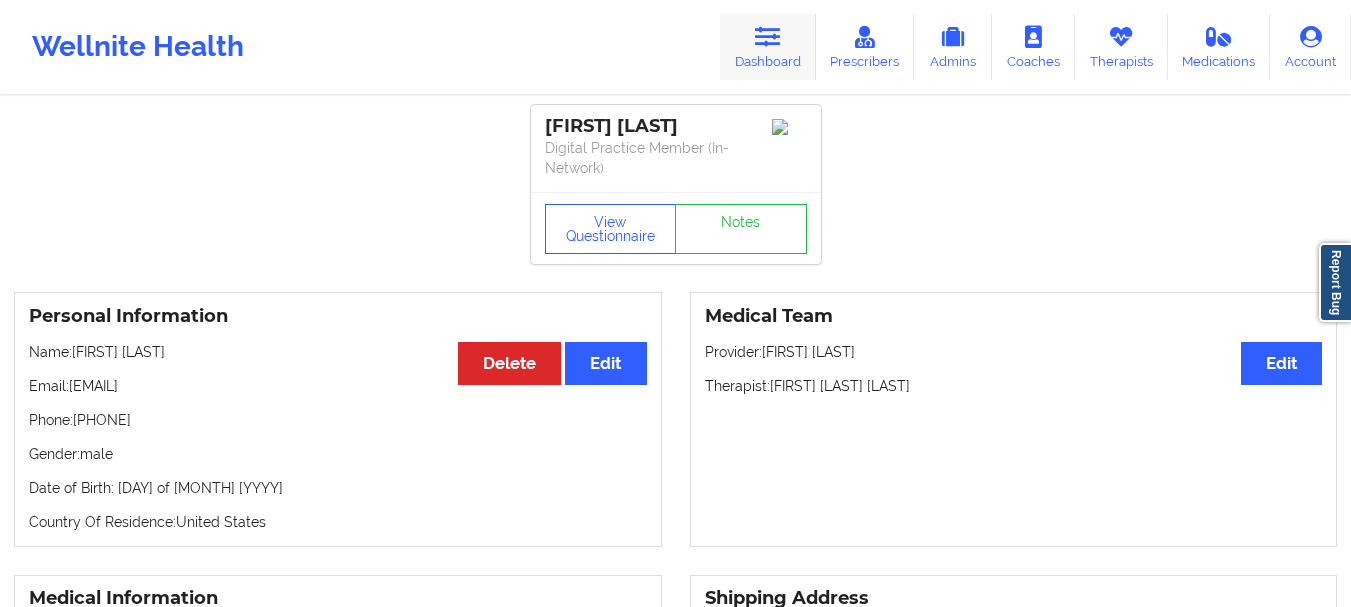 click at bounding box center [768, 37] 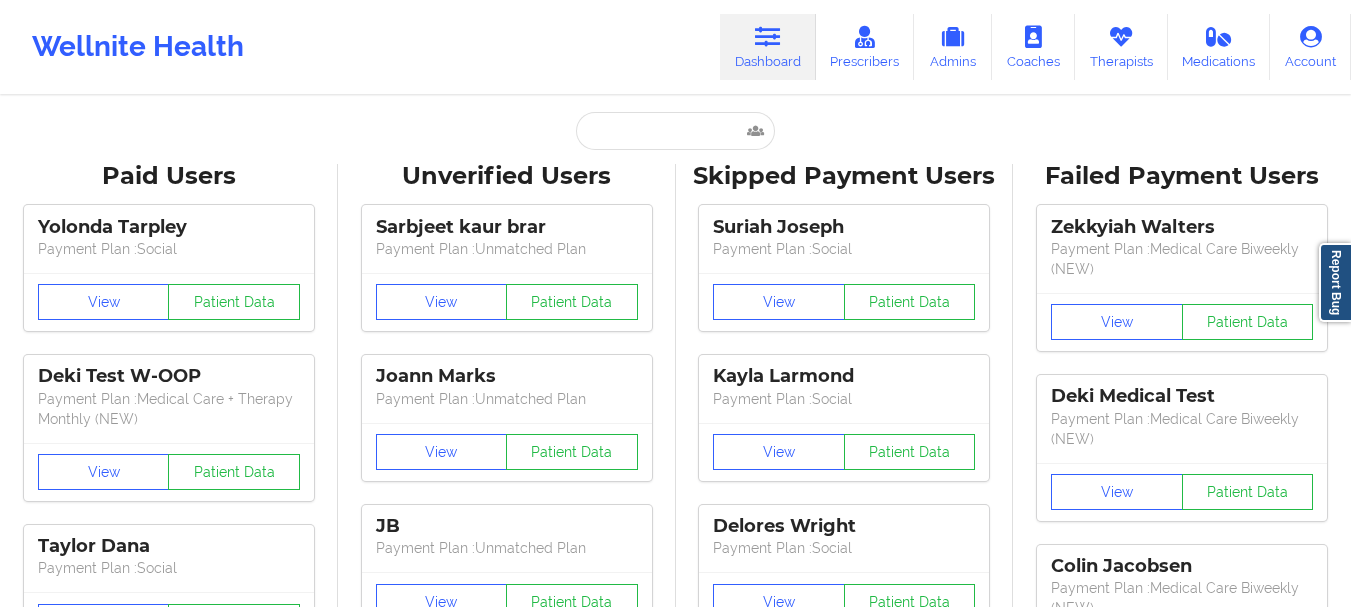 click on "Paid Users [FIRST] [LAST] Payment Plan :  Social View Patient Data Deki Test W-OOP Payment Plan :  Medical Care + Therapy Monthly (NEW) View Patient Data [FIRST] [LAST] Payment Plan :  Social View Patient Data [FIRST] [LAST] Digital Practice Member  View Patient Data [FIRST] [LAST] Payment Plan :  Social View Patient Data [FIRST] [LAST] Digital Practice Member  View Patient Data ⟨ 1 2 3 ⟩ Unverified Users [FIRST] [LAST] Payment Plan :  Unmatched Plan View Patient Data [FIRST] [LAST] Payment Plan :  Unmatched Plan View Patient Data [FIRST] Payment Plan :  Unmatched Plan View Patient Data [FIRST] [LAST] Payment Plan :  Unmatched Plan View Patient Data [FIRST] [LAST] Payment Plan :  Unmatched Plan View Patient Data [FIRST] [LAST] Payment Plan :  Unmatched Plan View Patient Data [FIRST] [LAST] View Patient Data [FIRST] [LAST] View Patient Data [FIRST] [LAST] View Patient Data [FIRST] [LAST] View Patient Data [FIRST] [LAST] View Patient Data [FIRST] [LAST] View Patient Data [FIRST] [LAST] ⟨" at bounding box center [675, 2565] 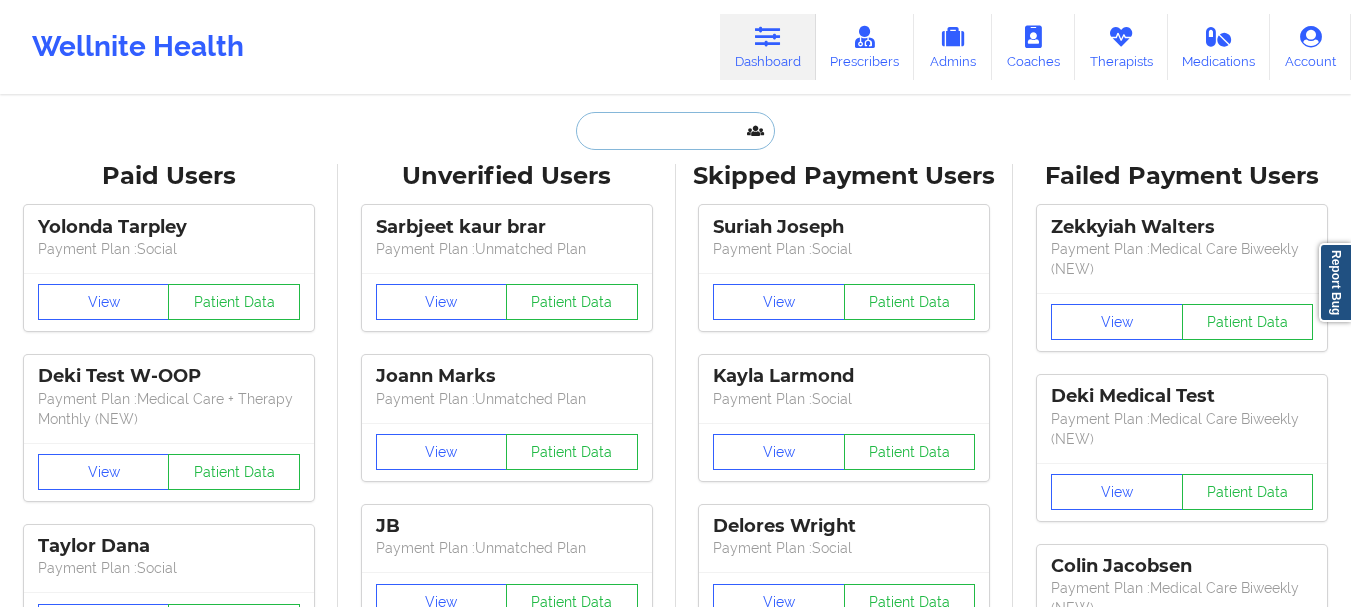 click at bounding box center [675, 131] 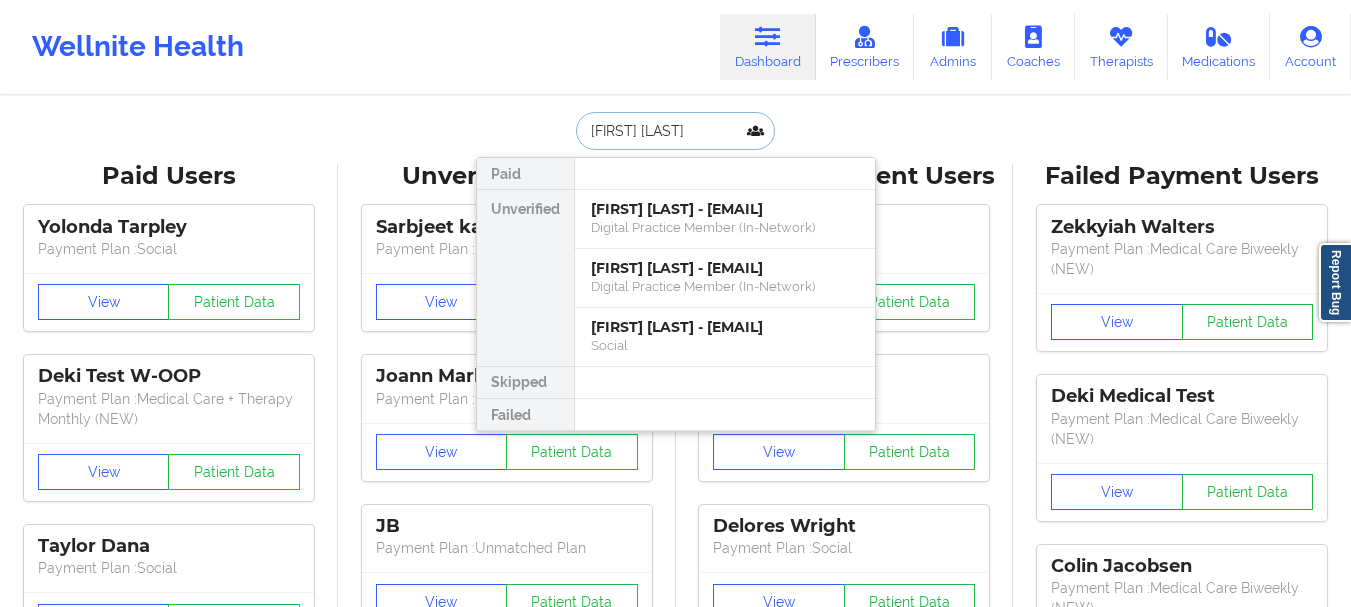 type on "[FIRST] [LAST]" 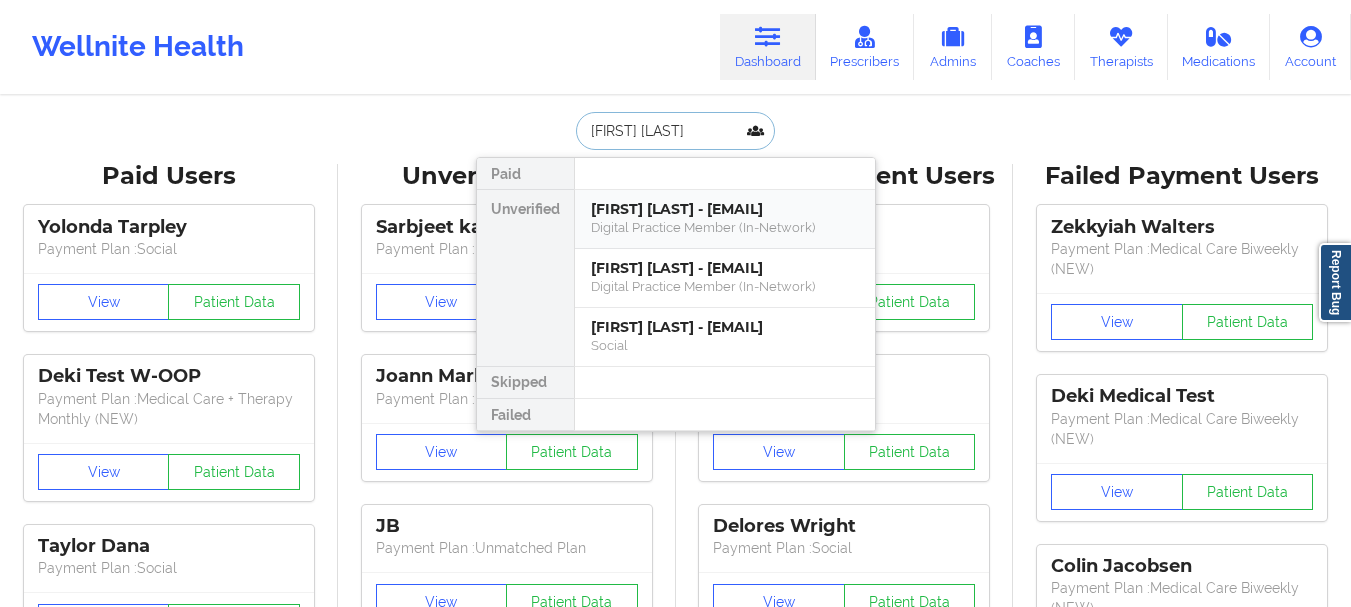 click on "Digital Practice Member  (In-Network)" at bounding box center (725, 227) 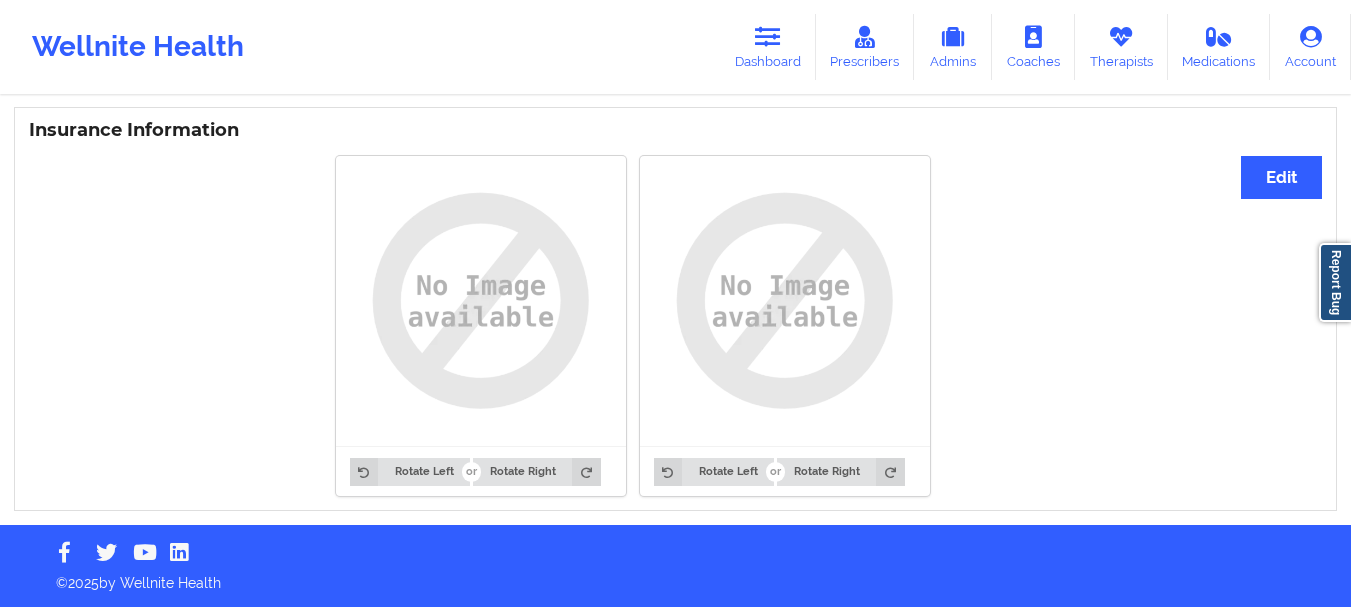 scroll, scrollTop: 0, scrollLeft: 0, axis: both 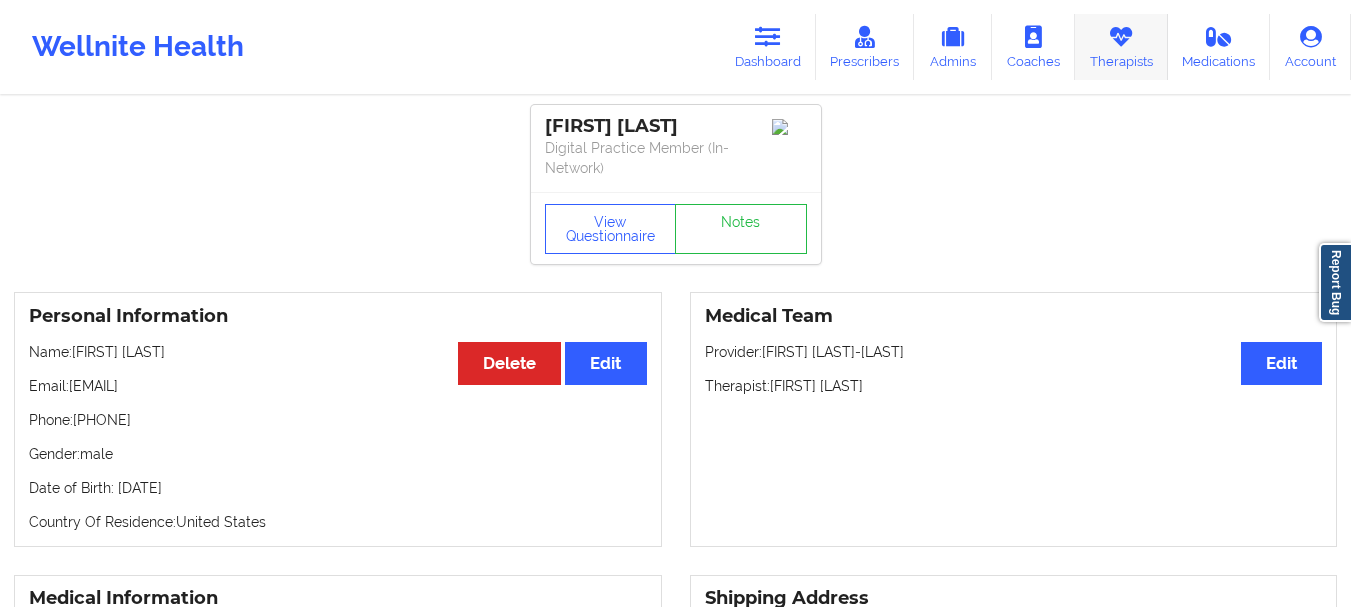 click on "Therapists" at bounding box center (1121, 47) 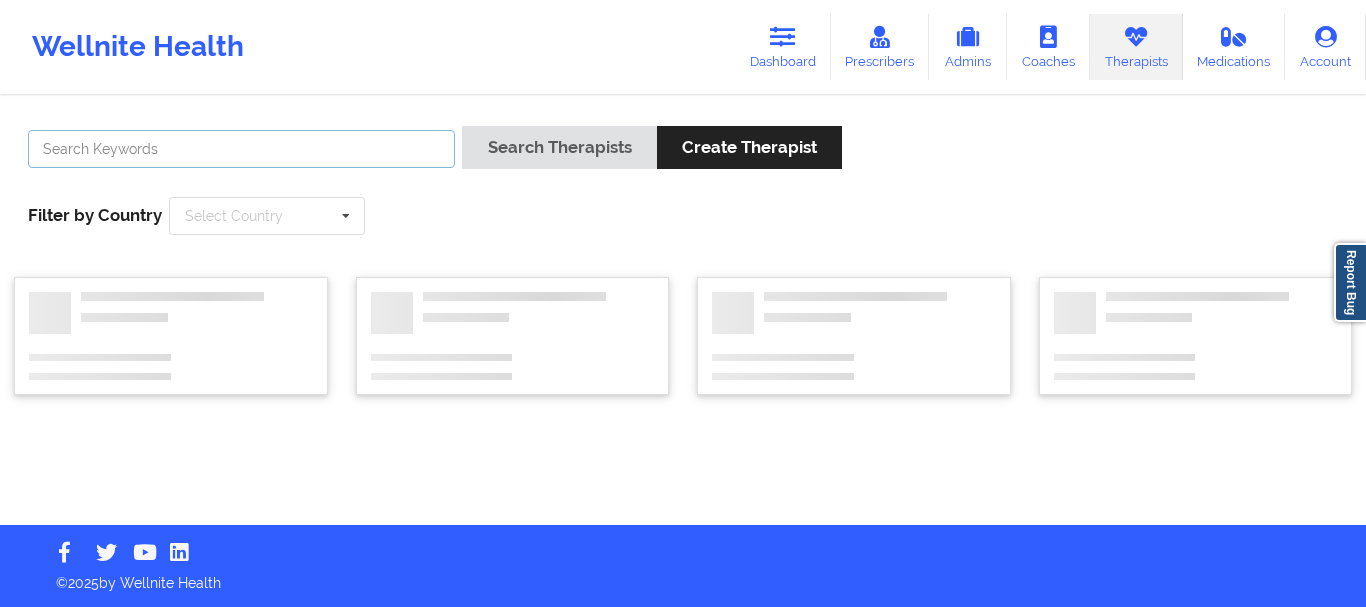click at bounding box center [241, 149] 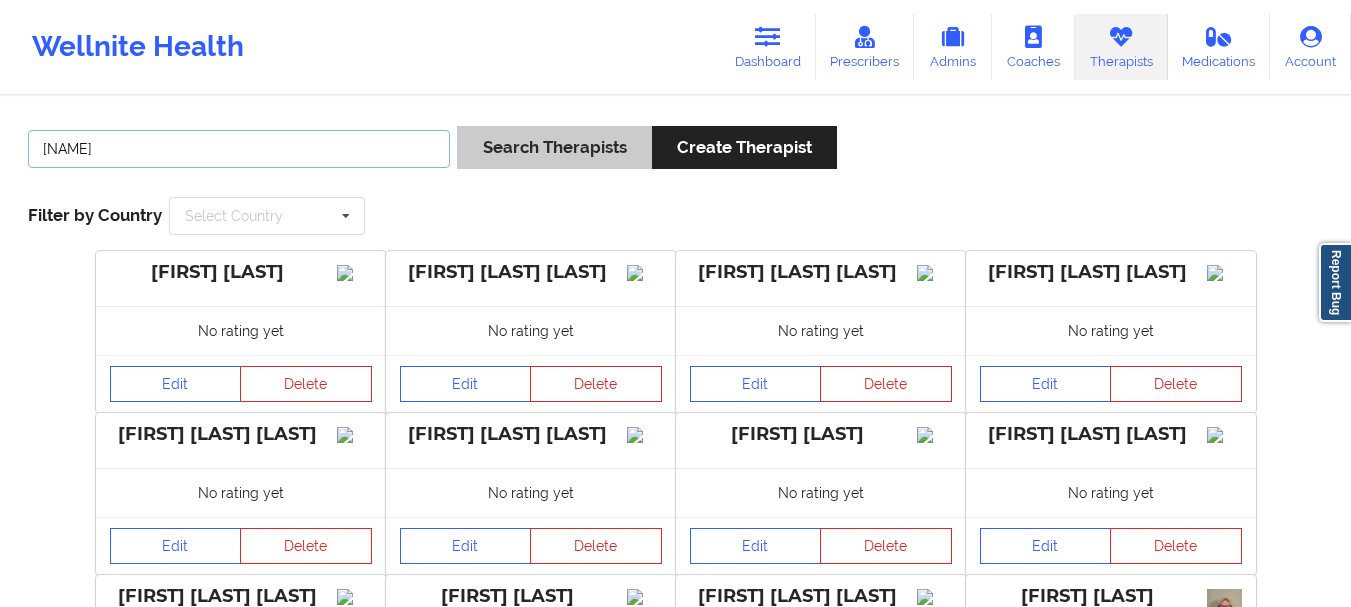 type on "[NAME]" 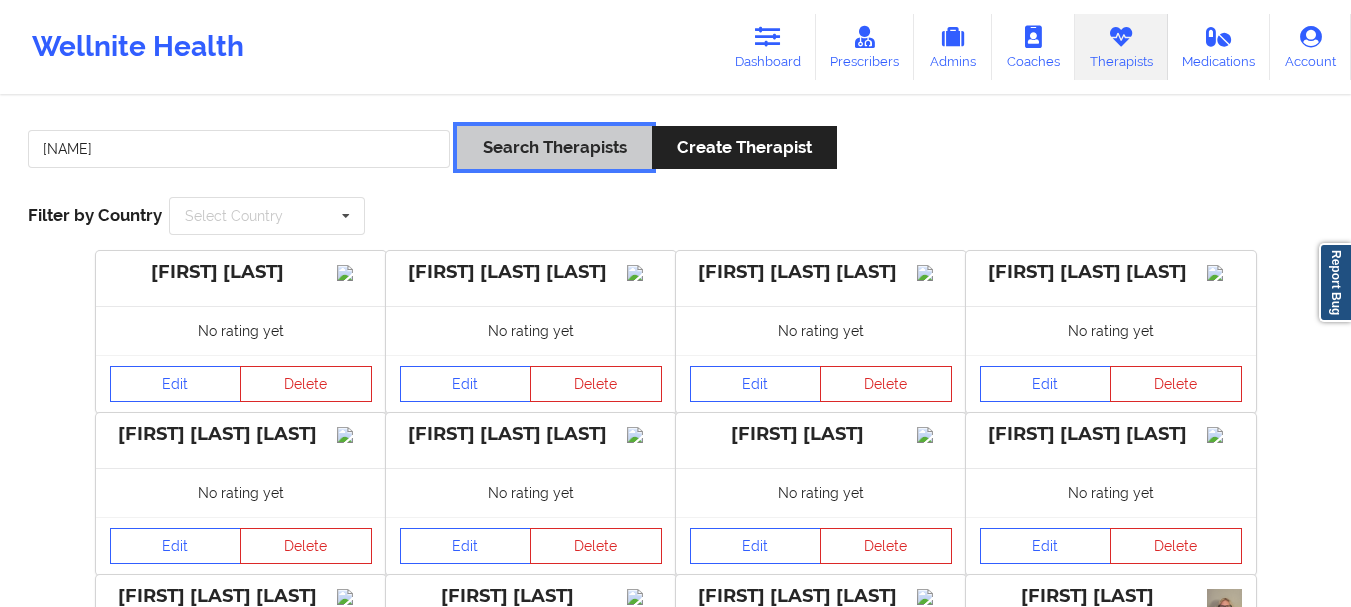 click on "Search Therapists" at bounding box center [554, 147] 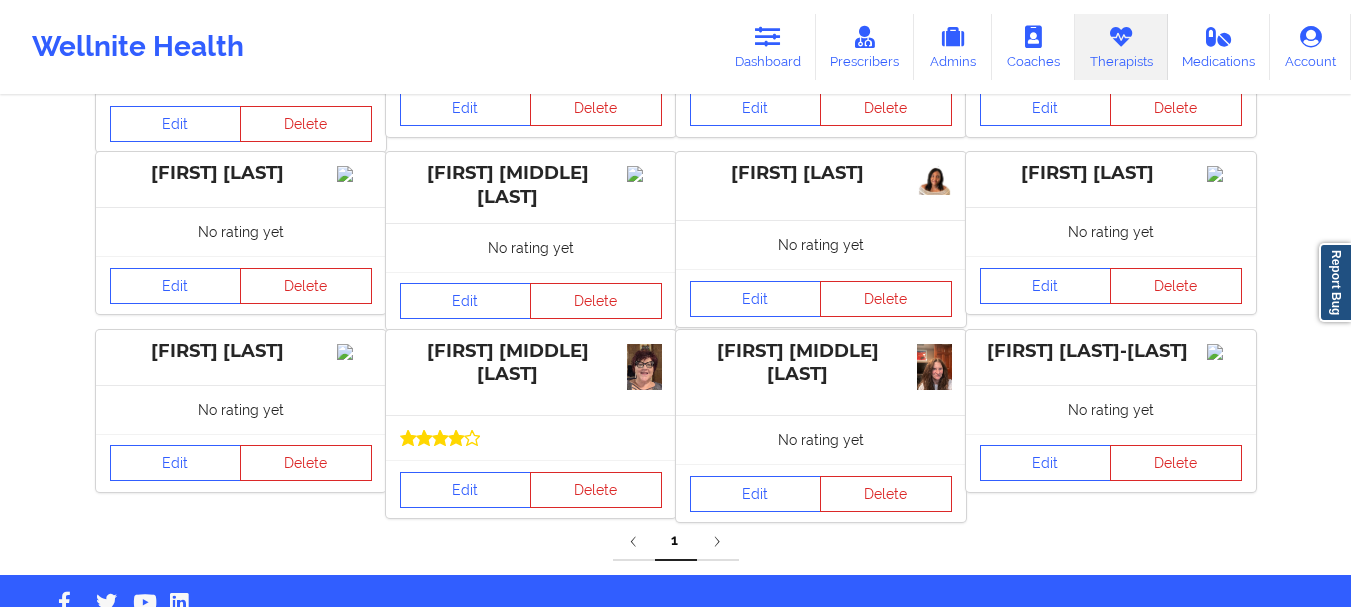 scroll, scrollTop: 695, scrollLeft: 0, axis: vertical 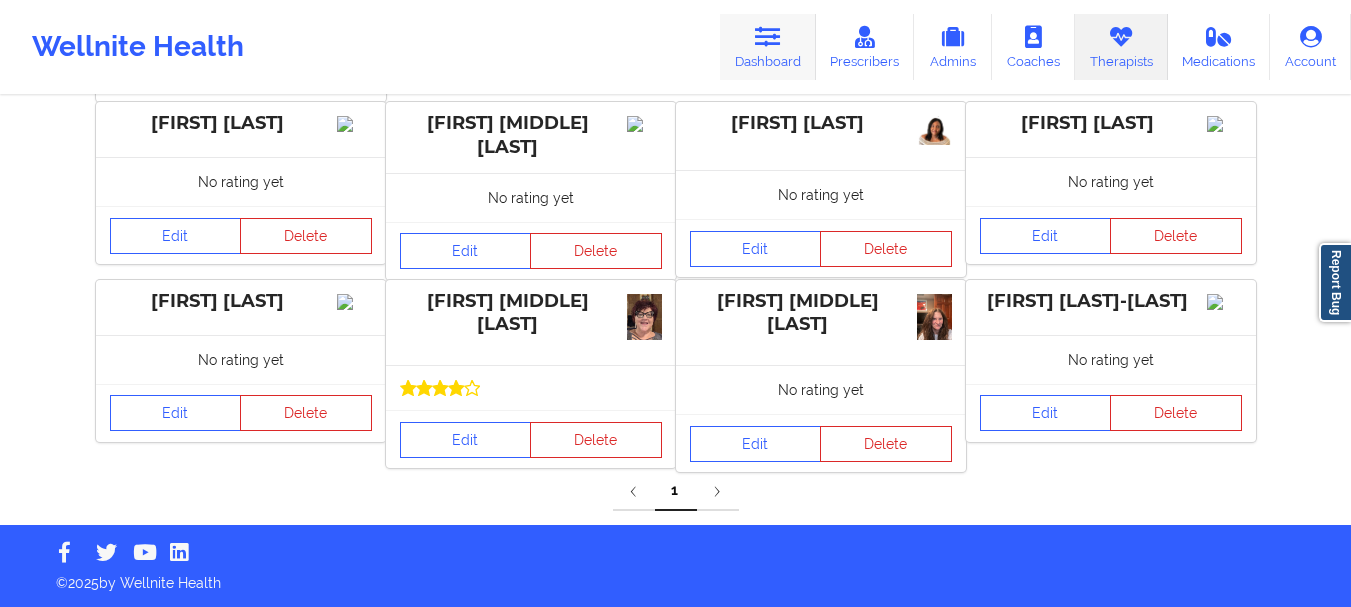 click on "Dashboard" at bounding box center [768, 47] 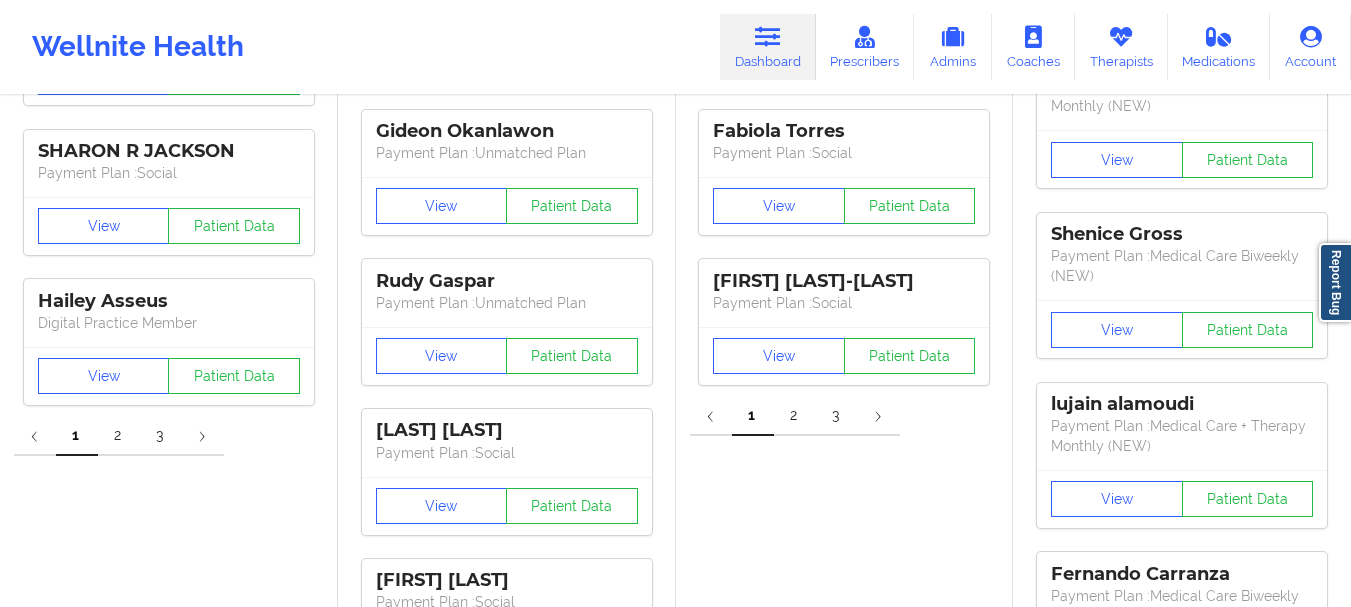 scroll, scrollTop: 0, scrollLeft: 0, axis: both 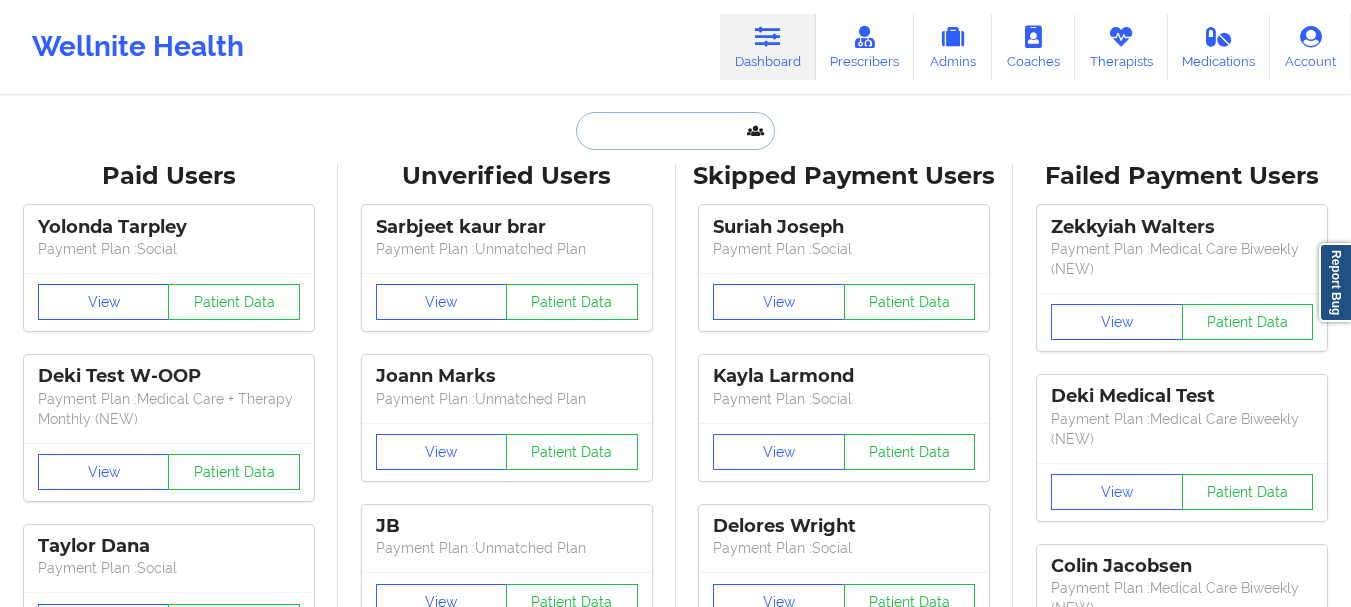 click at bounding box center (675, 131) 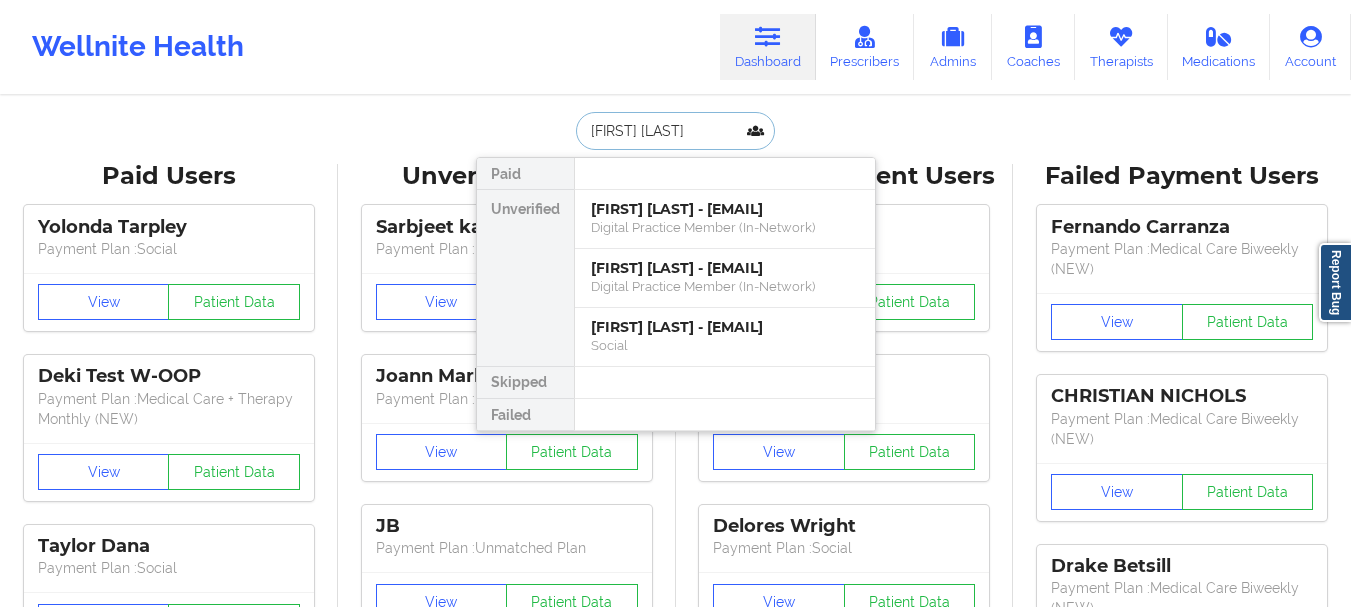 type on "[FIRST] [LAST]" 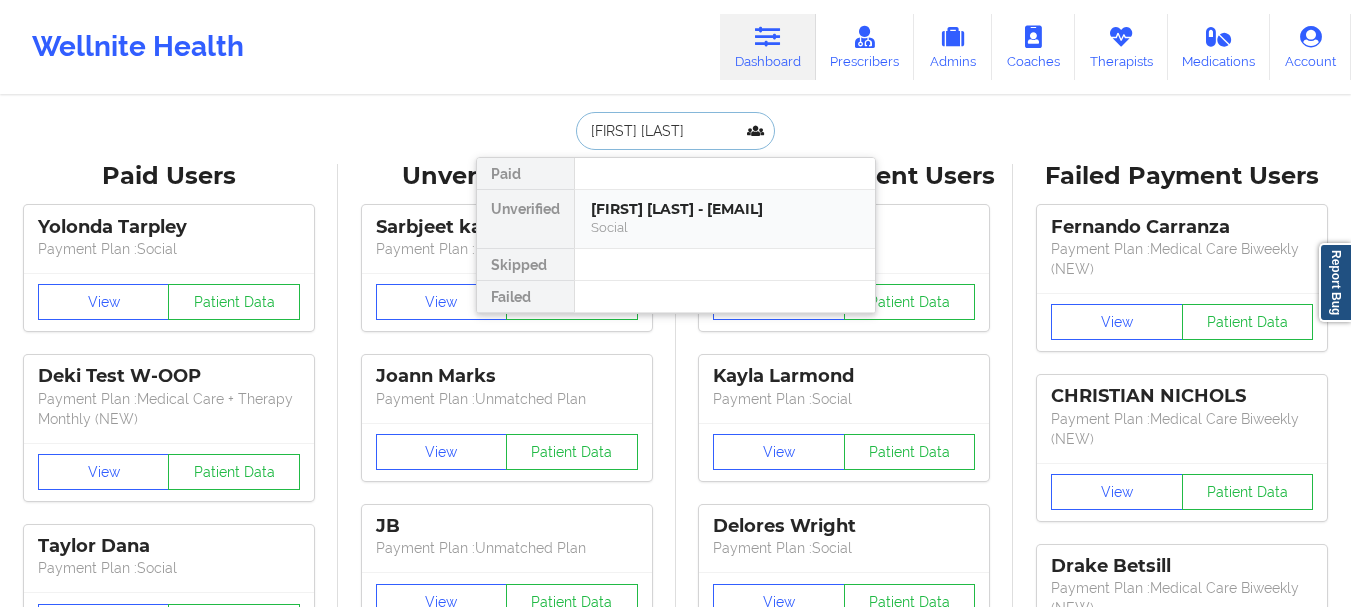 click on "[FIRST] [LAST]  - [EMAIL]" at bounding box center [725, 209] 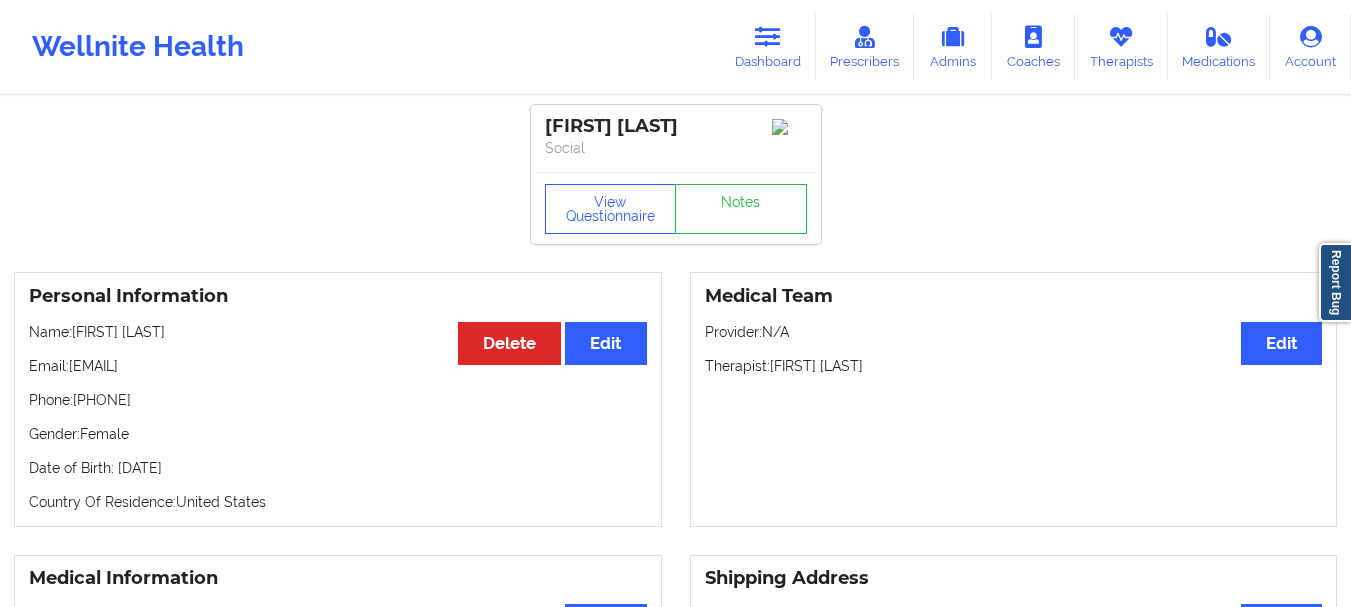 drag, startPoint x: 174, startPoint y: 400, endPoint x: 79, endPoint y: 416, distance: 96.337944 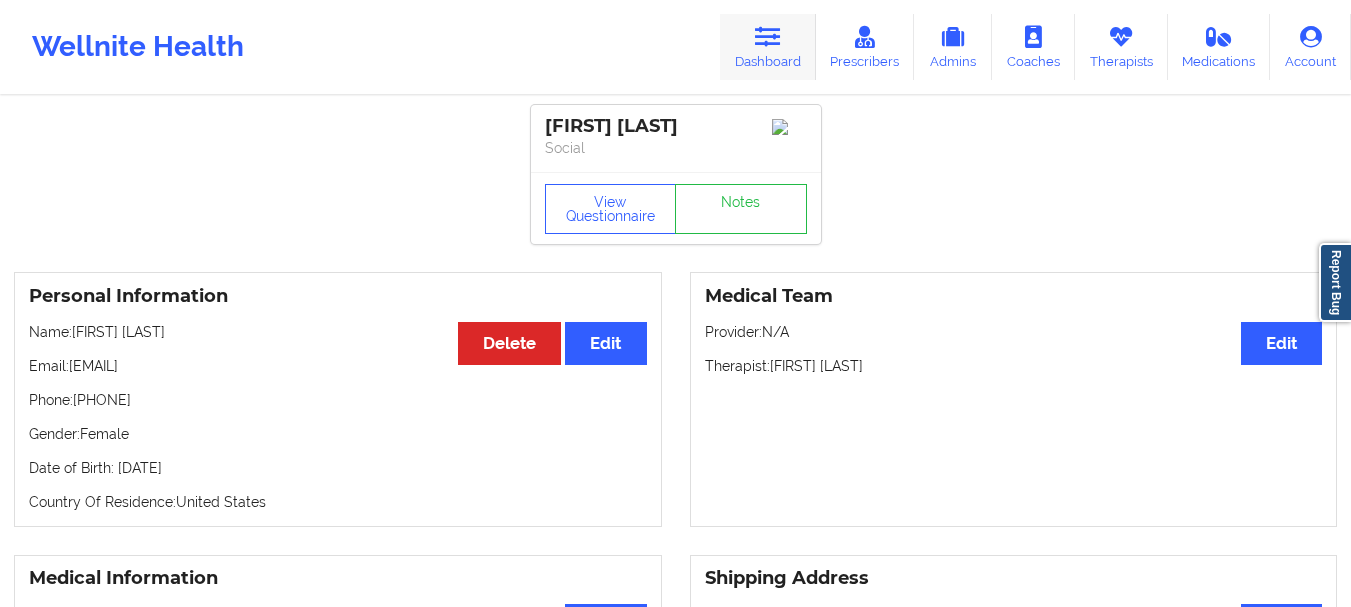 click on "Dashboard" at bounding box center (768, 47) 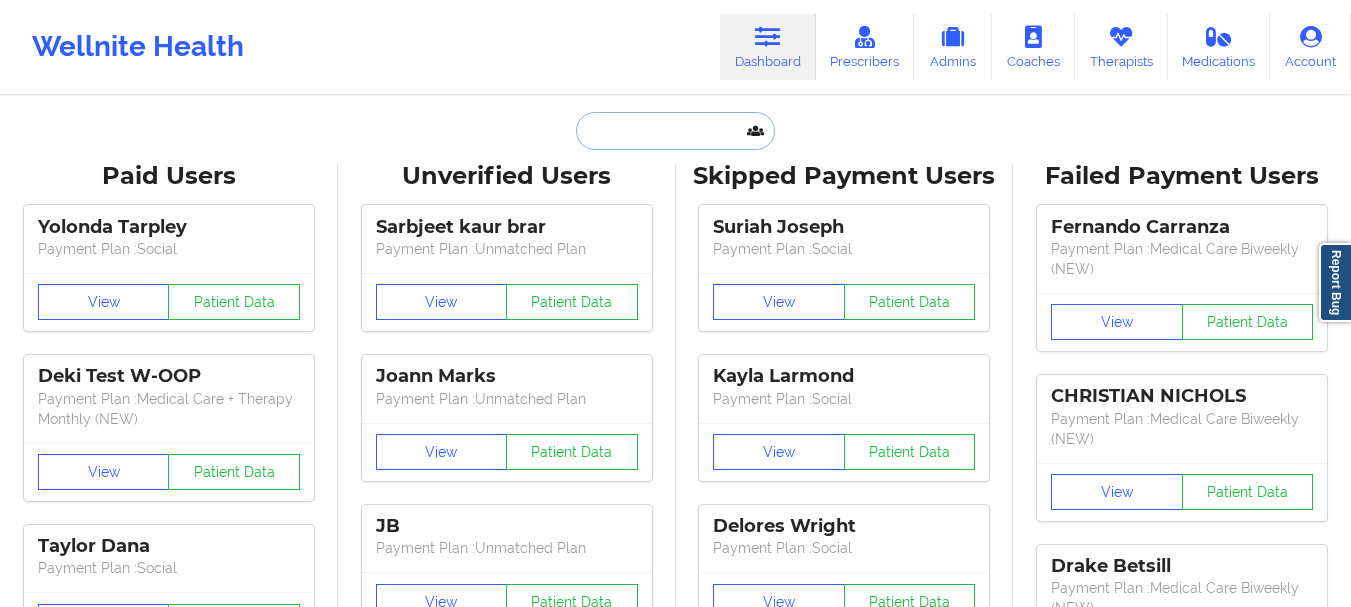 click at bounding box center (675, 131) 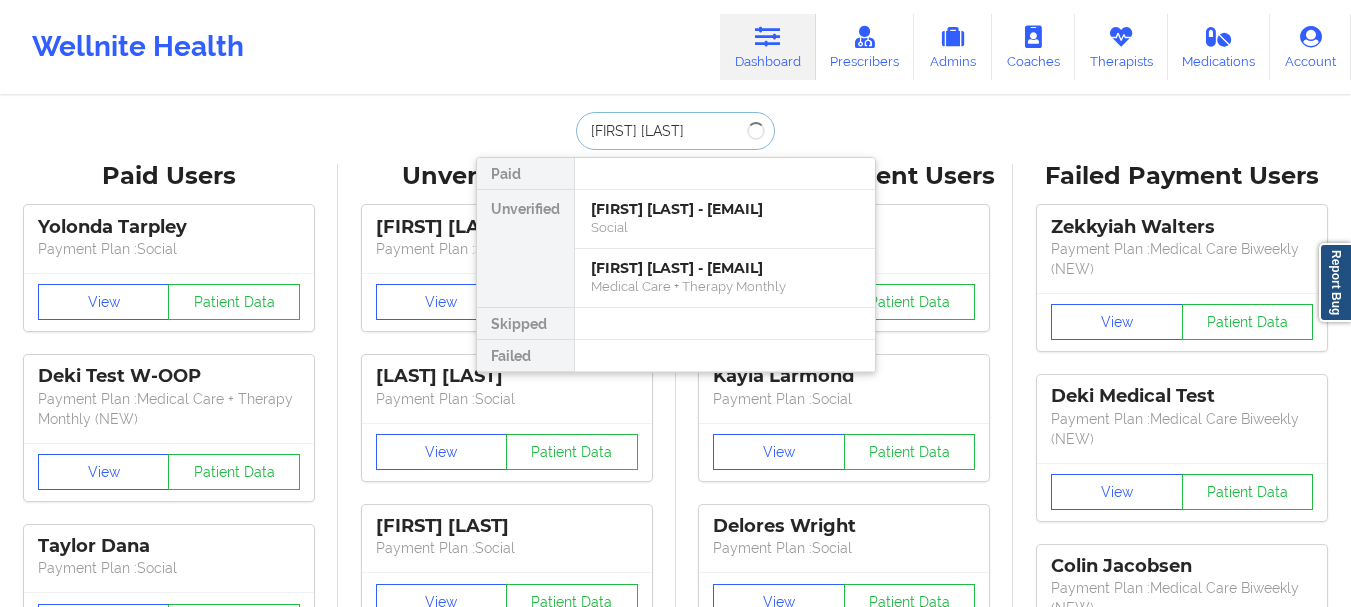 type on "[FIRST] [LAST]" 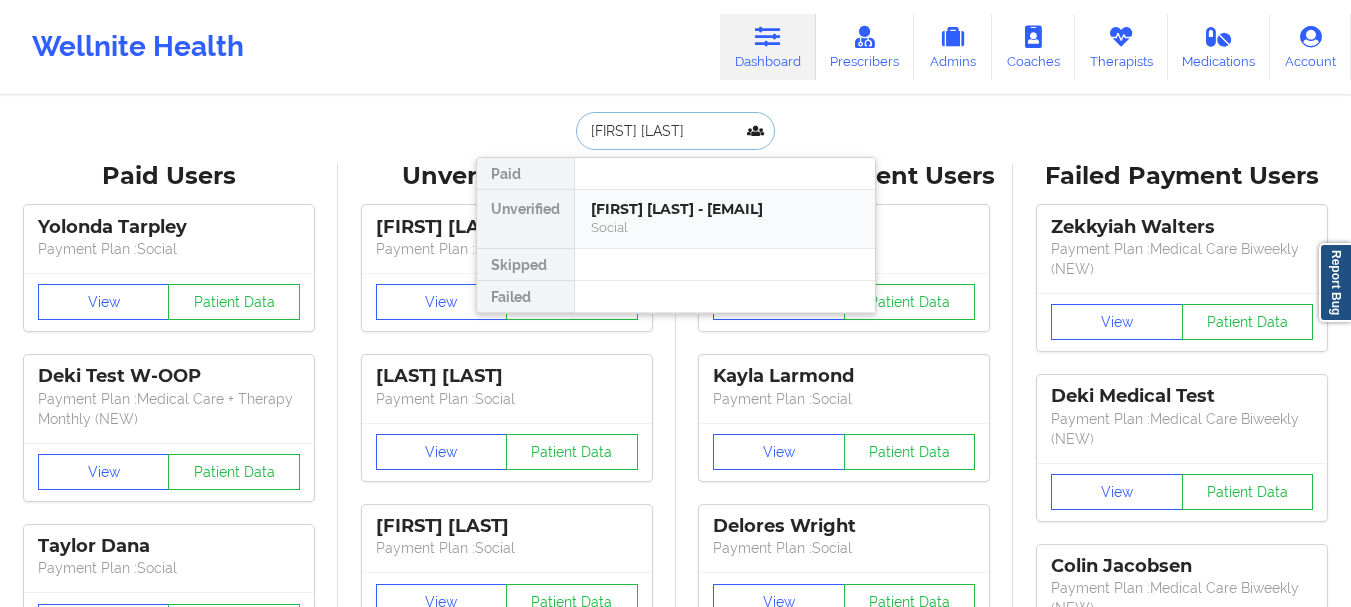 click on "[FIRST] [LAST] - [EMAIL] [NAME]" at bounding box center [725, 219] 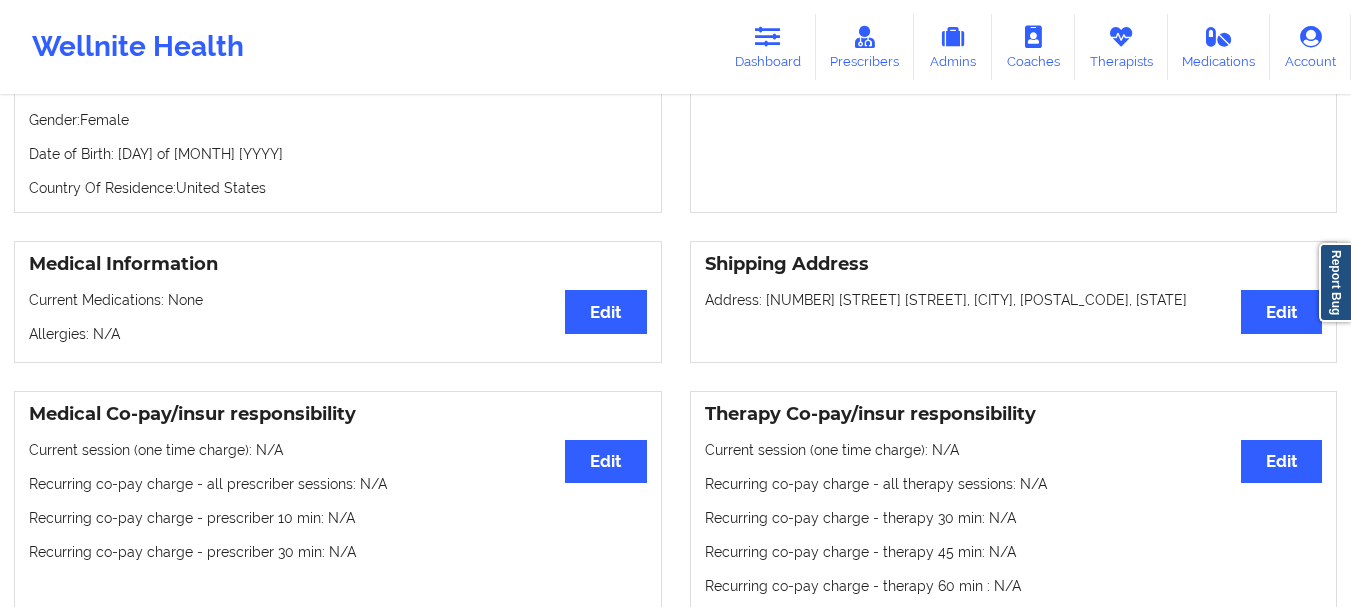 scroll, scrollTop: 0, scrollLeft: 0, axis: both 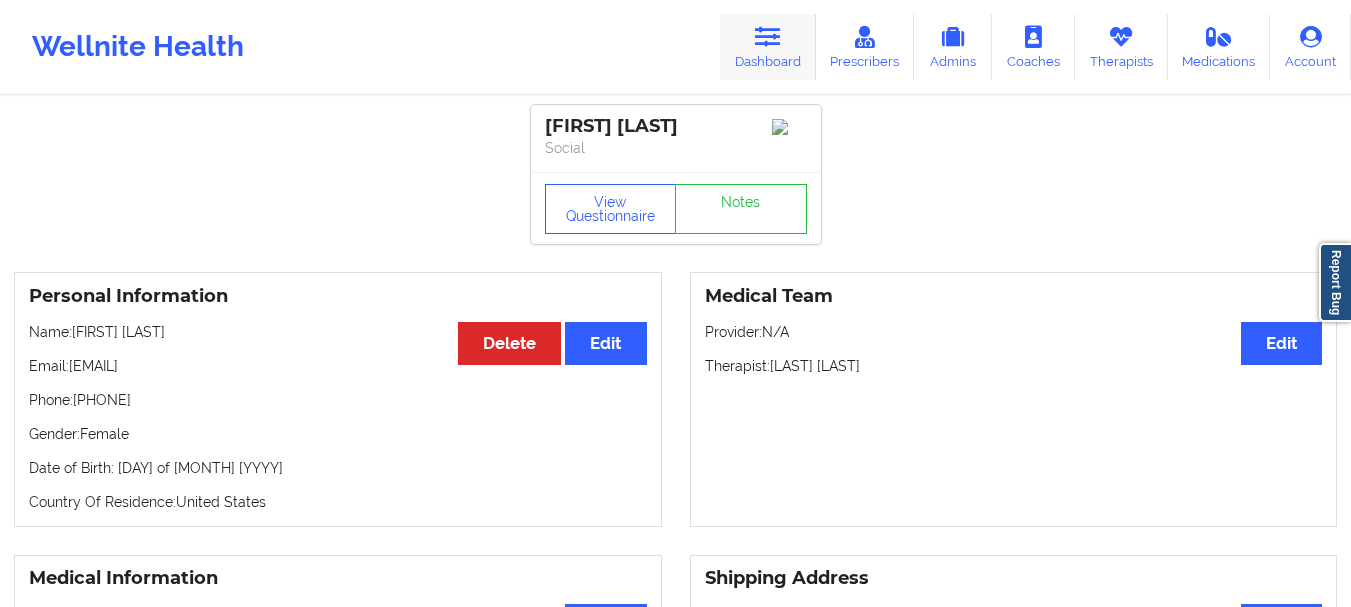 click on "Dashboard" at bounding box center (768, 47) 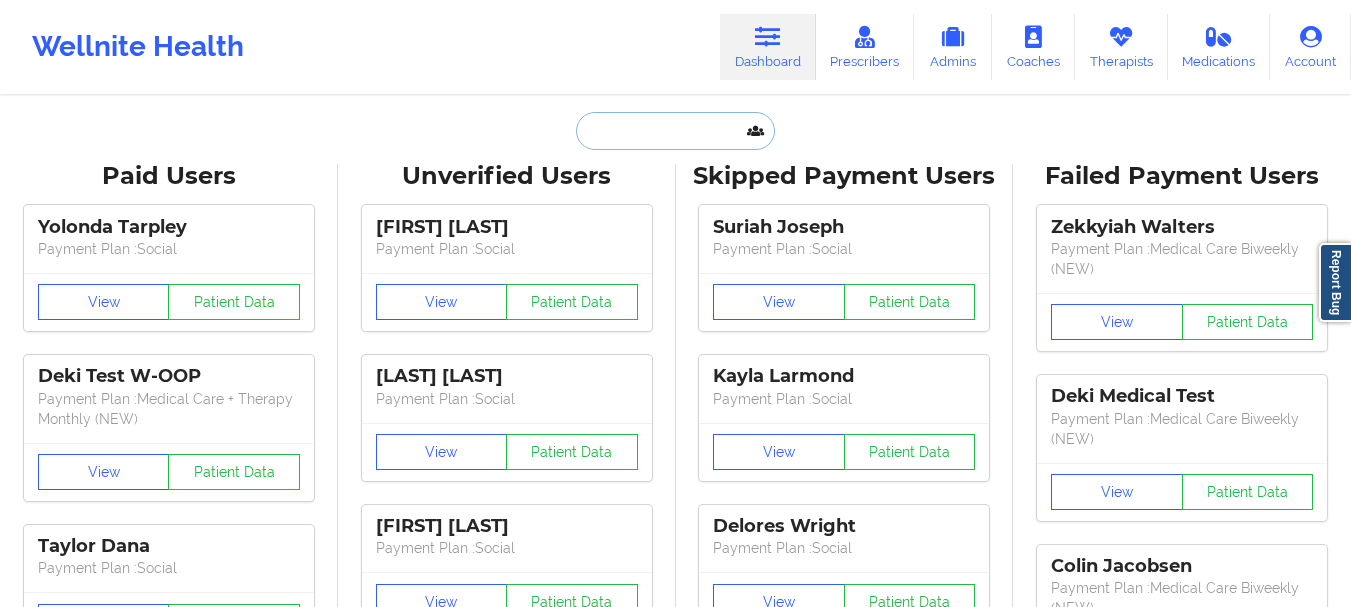 click at bounding box center (675, 131) 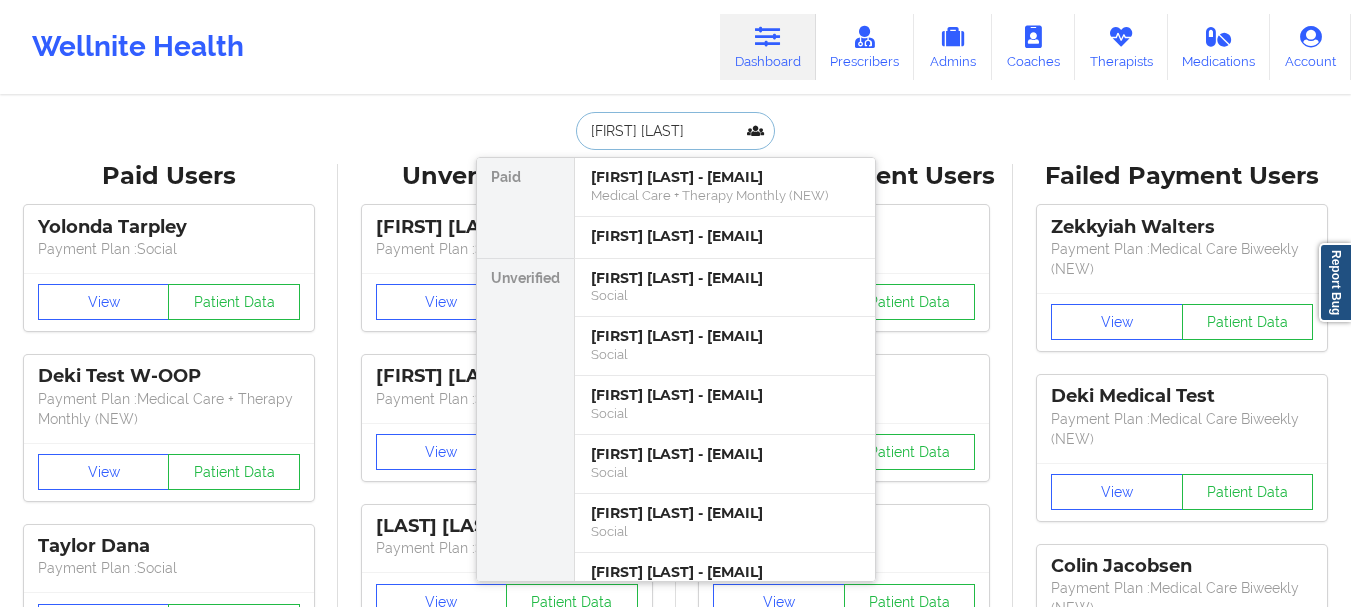type on "[FIRST] [LAST]" 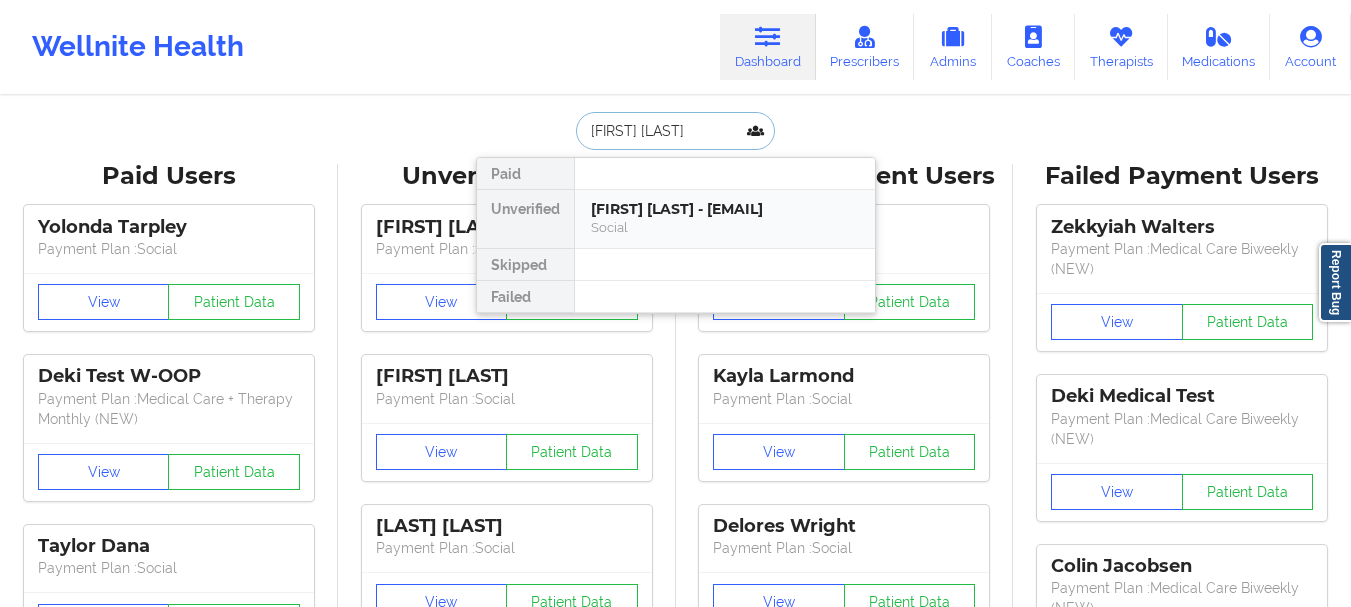 click on "[FIRST] [LAST] - [EMAIL]" at bounding box center (725, 209) 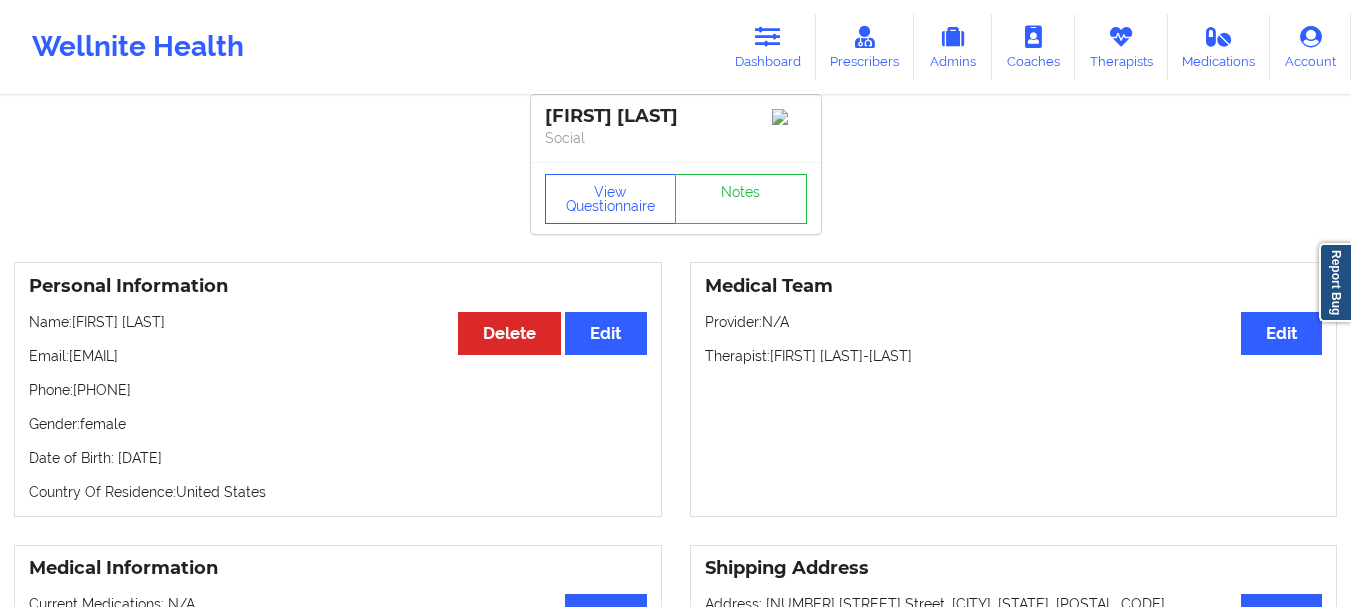 scroll, scrollTop: 6, scrollLeft: 0, axis: vertical 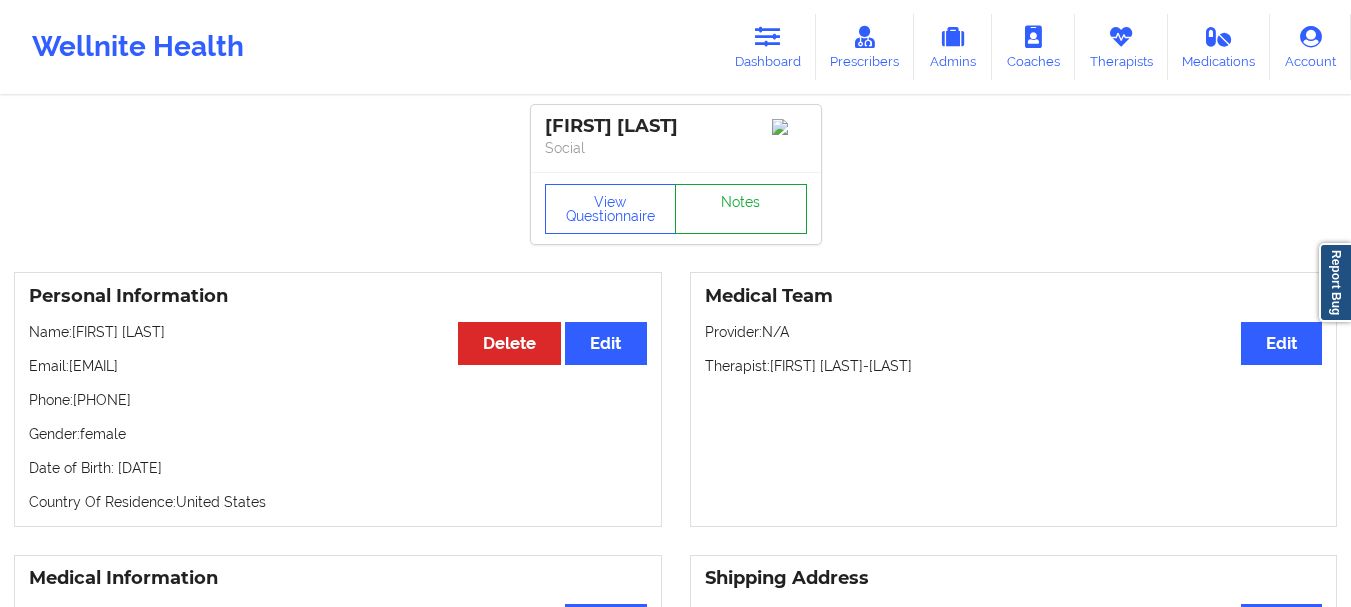 click on "Notes" at bounding box center [741, 209] 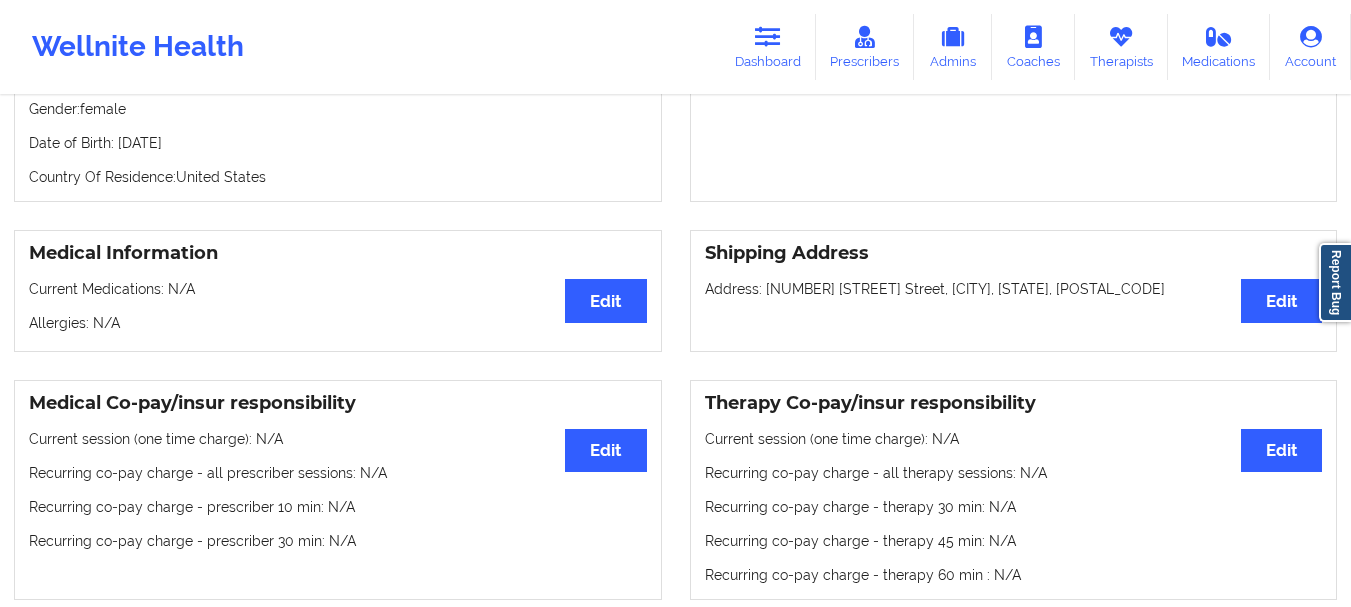 scroll, scrollTop: 0, scrollLeft: 0, axis: both 